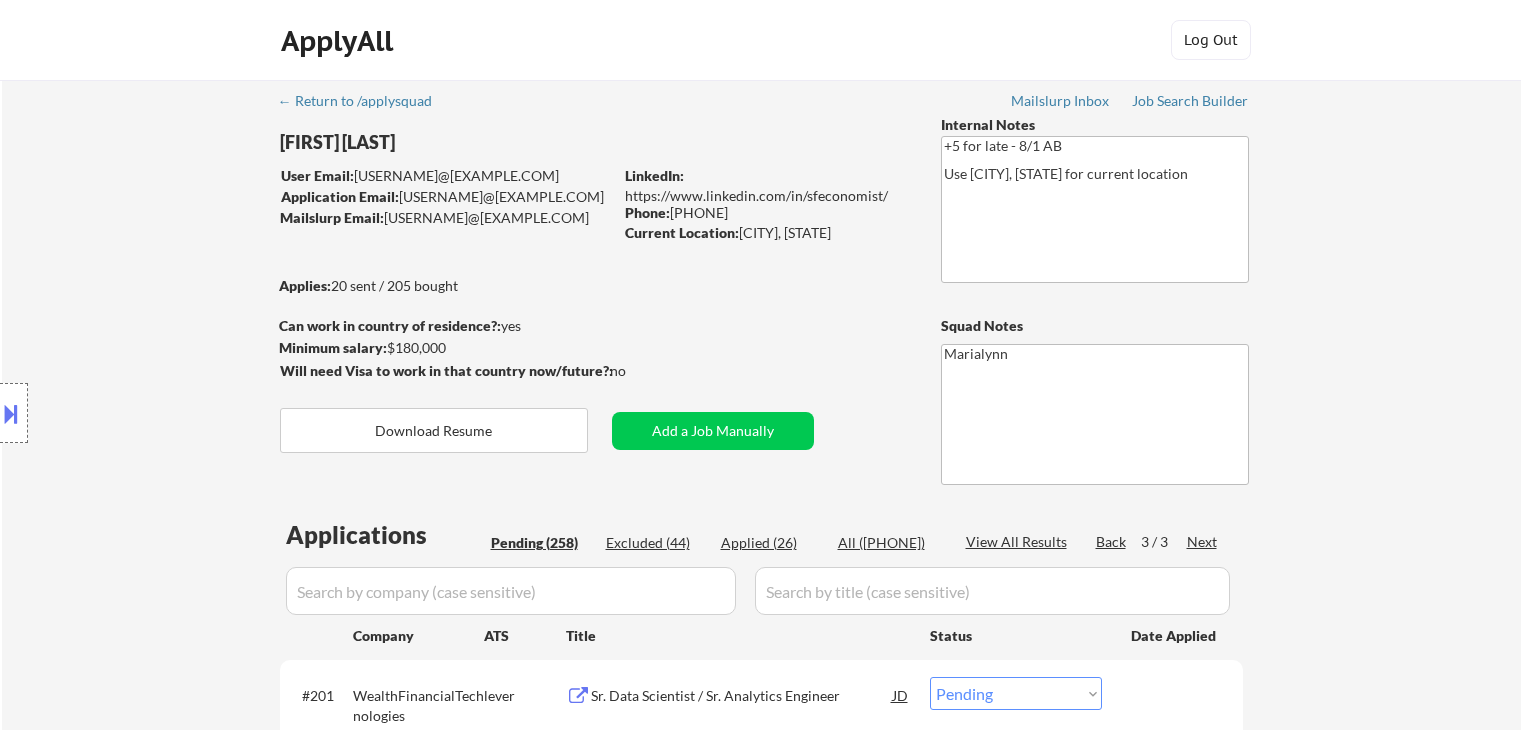 select on ""pending"" 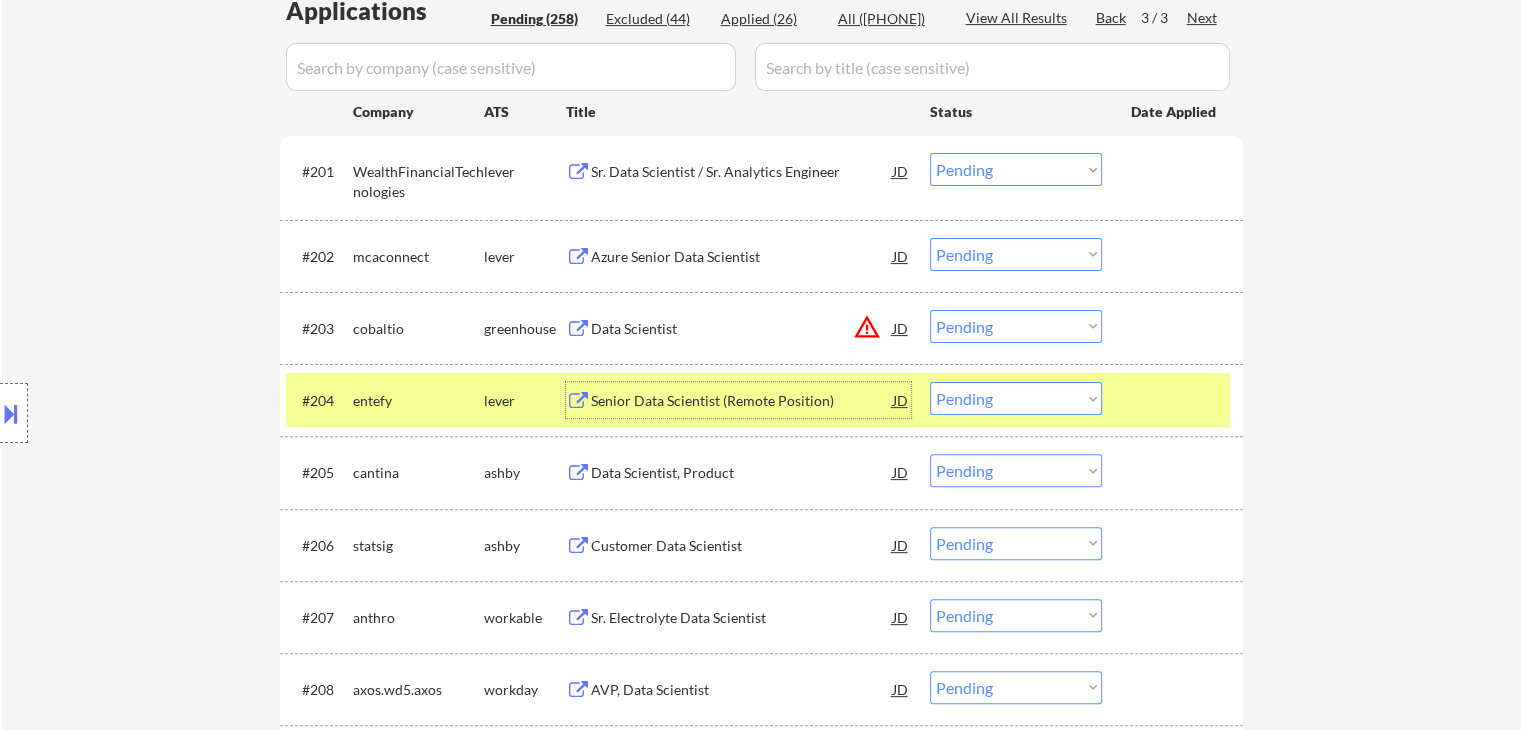 scroll, scrollTop: 524, scrollLeft: 0, axis: vertical 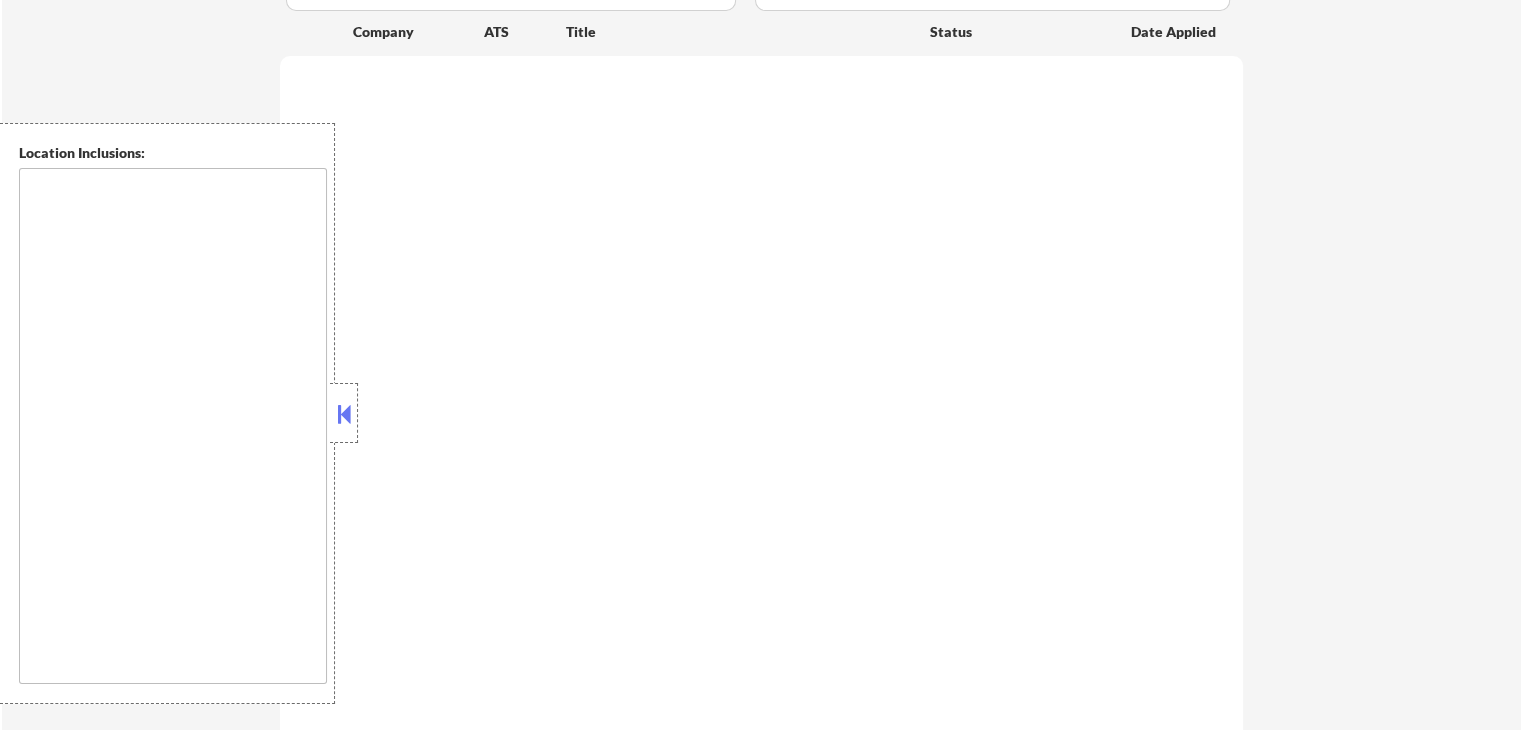 type on "[SAN FRANCISCO], [CALIFORNIA] [DALY CITY], [CALIFORNIA] [SOUTH SAN FRANCISCO], [CALIFORNIA] [BRISBANE], [CALIFORNIA] [COLMA], [CALIFORNIA] [PACIFICA], [CALIFORNIA] [SAN BRUNO], [CALIFORNIA] [MILLBRAE], [CALIFORNIA] [BURLINGAME], [CALIFORNIA] [SAN MATEO], [CALIFORNIA] [FOSTER CITY], [CALIFORNIA] [BELMONT], [CALIFORNIA] [REDWOOD CITY], [CALIFORNIA] [SAN CARLOS], [CALIFORNIA] [MENLO PARK], [CALIFORNIA] [EAST PALO ALTO], [CALIFORNIA] [PALO ALTO], [CALIFORNIA] [ALAMEDA], [CALIFORNIA] [OAKLAND], [CALIFORNIA] [BERKELEY], [CALIFORNIA] [EMERYVILLE], [CALIFORNIA] [ALBANY], [CALIFORNIA] [EL CERRITO], [CALIFORNIA] [RICHMOND], [CALIFORNIA] [SAN LEANDRO], [CALIFORNIA] [HAYWARD], [CALIFORNIA] [UNION CITY], [CALIFORNIA] [FREMONT], [CALIFORNIA] [SAN RAFAEL], [CALIFORNIA] [LARKSPUR], [CALIFORNIA] [CORTE MADERA], [CALIFORNIA] [TIBURON], [CALIFORNIA] [SAUSALITO], [CALIFORNIA] [SEATTLE], [WASHINGTON] [MERCER ISLAND], [WASHINGTON] [BELLEVUE], [WASHINGTON] [KIRKLAND], [WASHINGTON] [REDMOND], [WASHINGTON] [SHORELINE], [WASHINGTON] [RENTON], [WASHINGTON] [TUKWILA], [WASHINGTON] [BURIEN], [WASHINGTON] [SEATAC], [WASHINGTON] [KENMORE], [WASHINGTON] [BOTHELL], [WASHINGTON] [LYNNWOOD], [WASHINGTON] [EDMONDS], [WASHINGTON] [SAMMAMISH], [WASHINGTON] [ISSAQUAH], [WASHINGTON] [NEWCASTLE], [WASHINGTON] [WOODINVILLE], [WASHINGTON] [MOUNTLAKE TERRACE], [WASHINGTON] [DES MOINES], [WASHINGTON] [NORMANDY PARK], [WASHINGTON] [FEDERAL WAY], [WASHINGTON] [KENT], [WASHINGTON] [AUBURN], [WASHINGTON] [MAPLE VALLEY], [WASHINGTON] [COVINGTON], [WASHINGTON] [MILL CREEK], [WASHINGTON] [SNOQUALMIE], [WASHINGTON] [NORTH BEND], [WASHINGTON] [DUVALL], [WASHINGTON] [SAN DIEGO], [CALIFORNIA] ..." 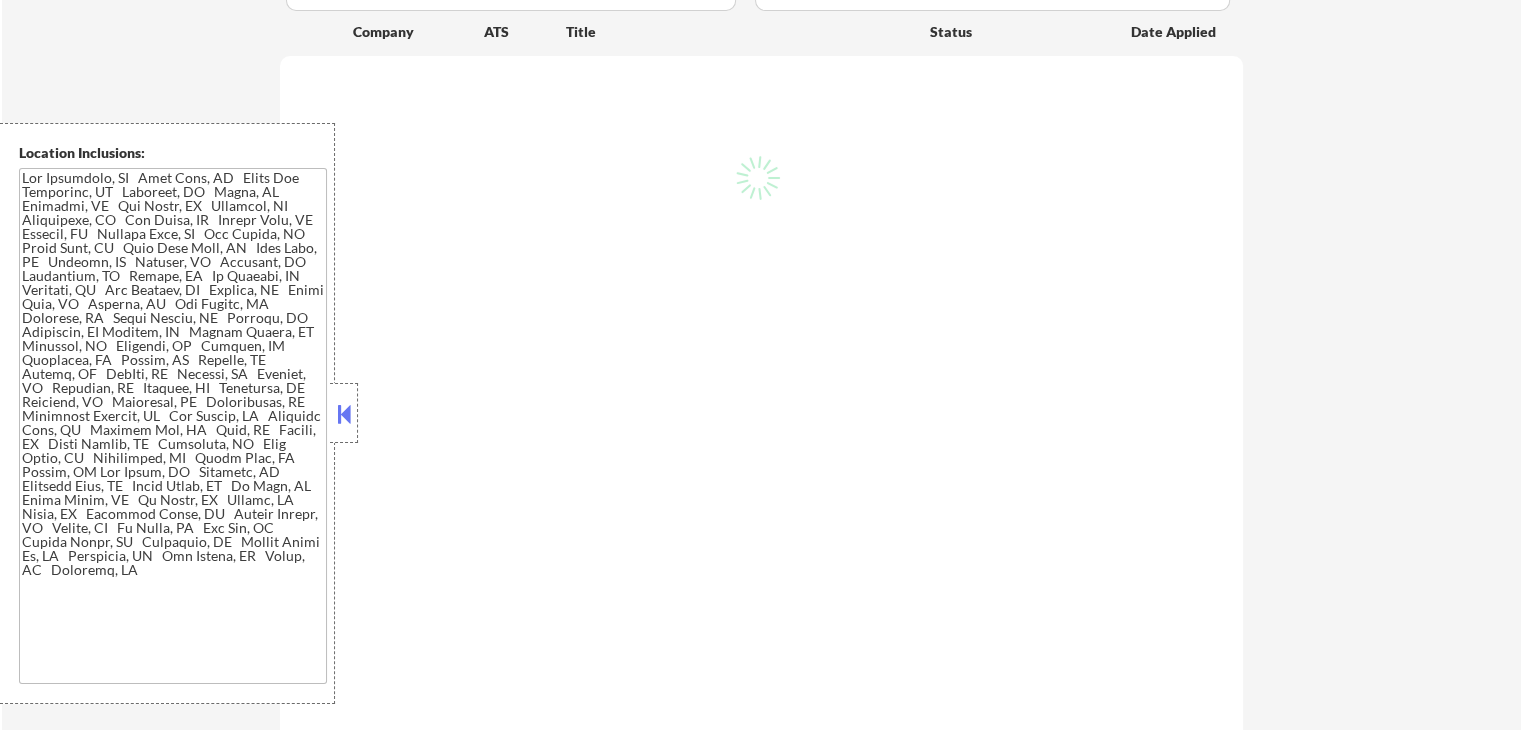 click at bounding box center [344, 414] 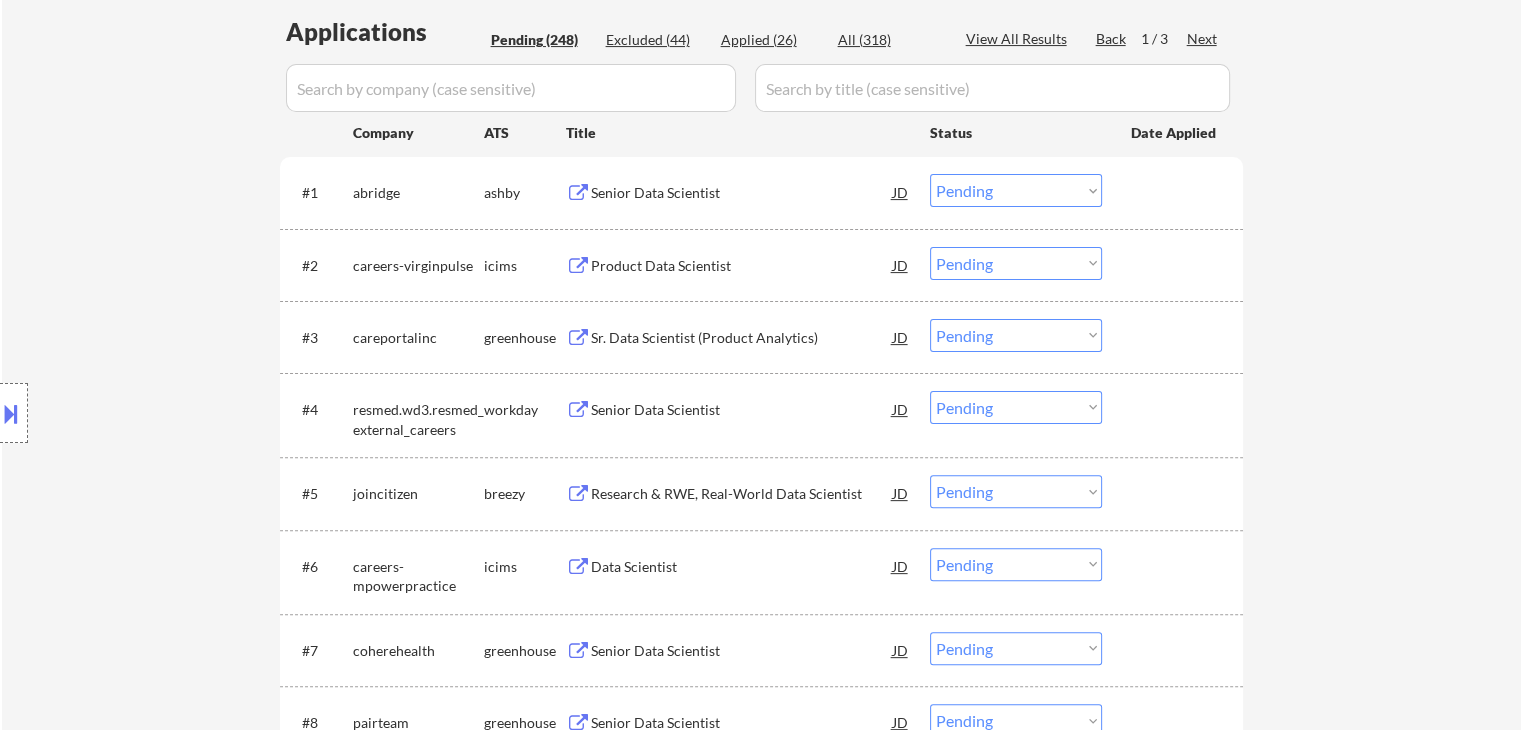 scroll, scrollTop: 501, scrollLeft: 0, axis: vertical 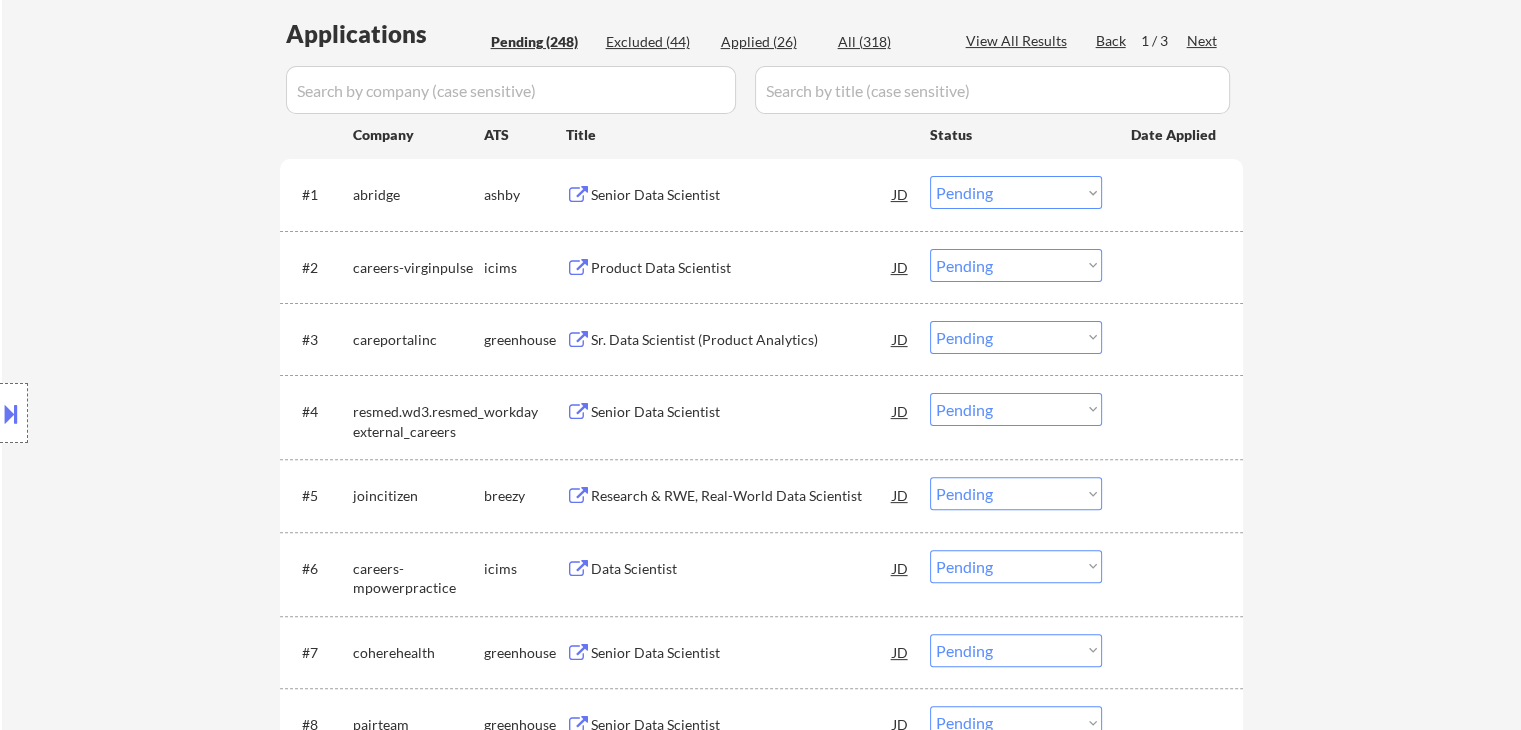 click on "Applications Pending ([NUMBER]) Excluded ([NUMBER]) Applied ([NUMBER]) All ([NUMBER]) View All Results Back 1 / 3
Next Company ATS Title Status Date Applied #1 abridge ashby Senior Data Scientist JD Choose an option... Pending Applied Excluded (Questions) Excluded (Expired) Excluded (Location) Excluded (Bad Match) Excluded (Blocklist) Excluded (Salary) Excluded (Other) #2 careers-virginpulse icims Product Data Scientist JD Choose an option... Pending Applied Excluded (Questions) Excluded (Expired) Excluded (Location) Excluded (Bad Match) Excluded (Blocklist) Excluded (Salary) Excluded (Other) #3 careportalinc greenhouse Sr. Data Scientist (Product Analytics) JD Choose an option... Pending Applied Excluded (Questions) Excluded (Expired) Excluded (Location) Excluded (Bad Match) Excluded (Blocklist) Excluded (Salary) Excluded (Other) #4 resmed.wd3.resmed_external_careers workday Senior Data Scientist JD Choose an option... Pending Applied Excluded (Questions) Excluded (Expired) Excluded (Location) Excluded (Bad Match) #5 joincitizen" at bounding box center (761, 3896) 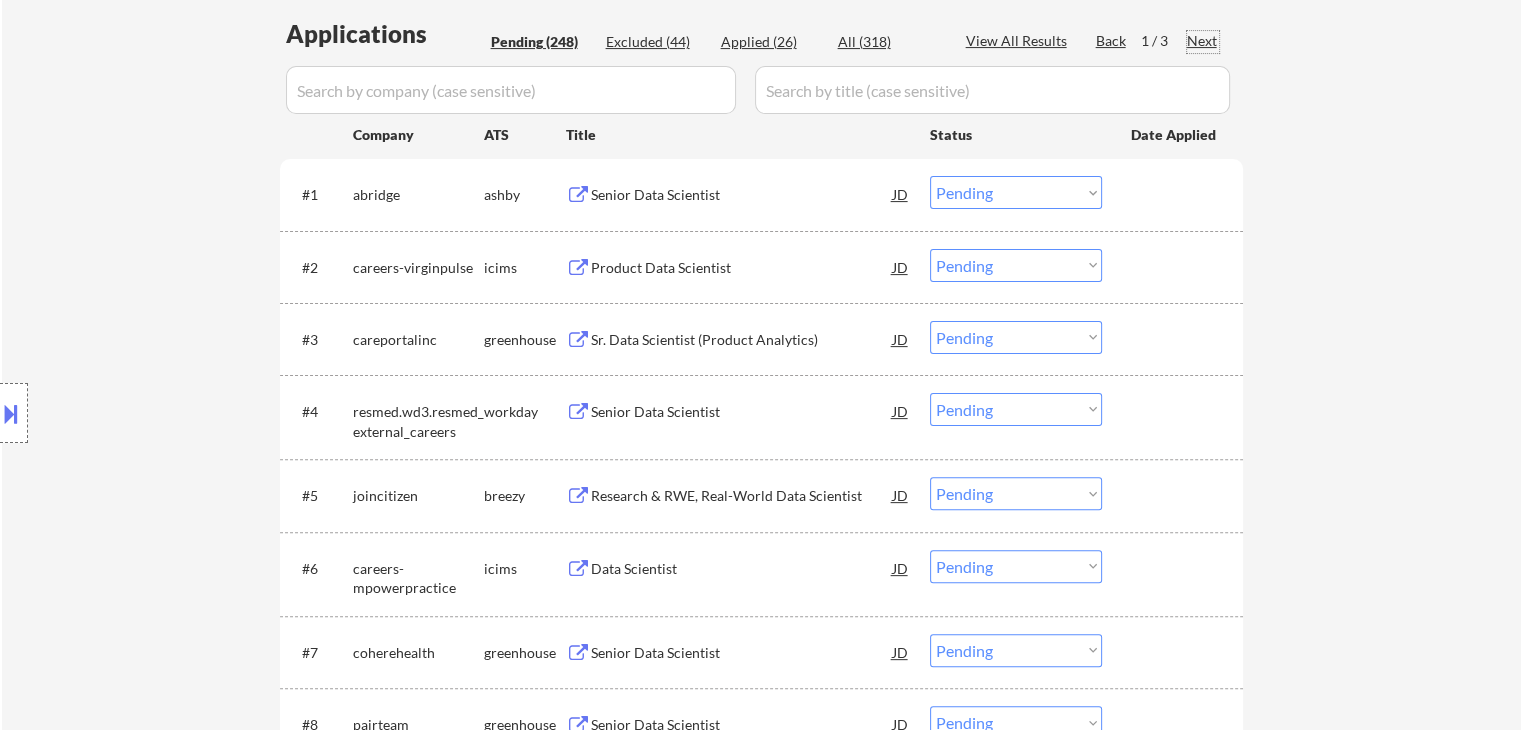 click on "Next" at bounding box center (1203, 41) 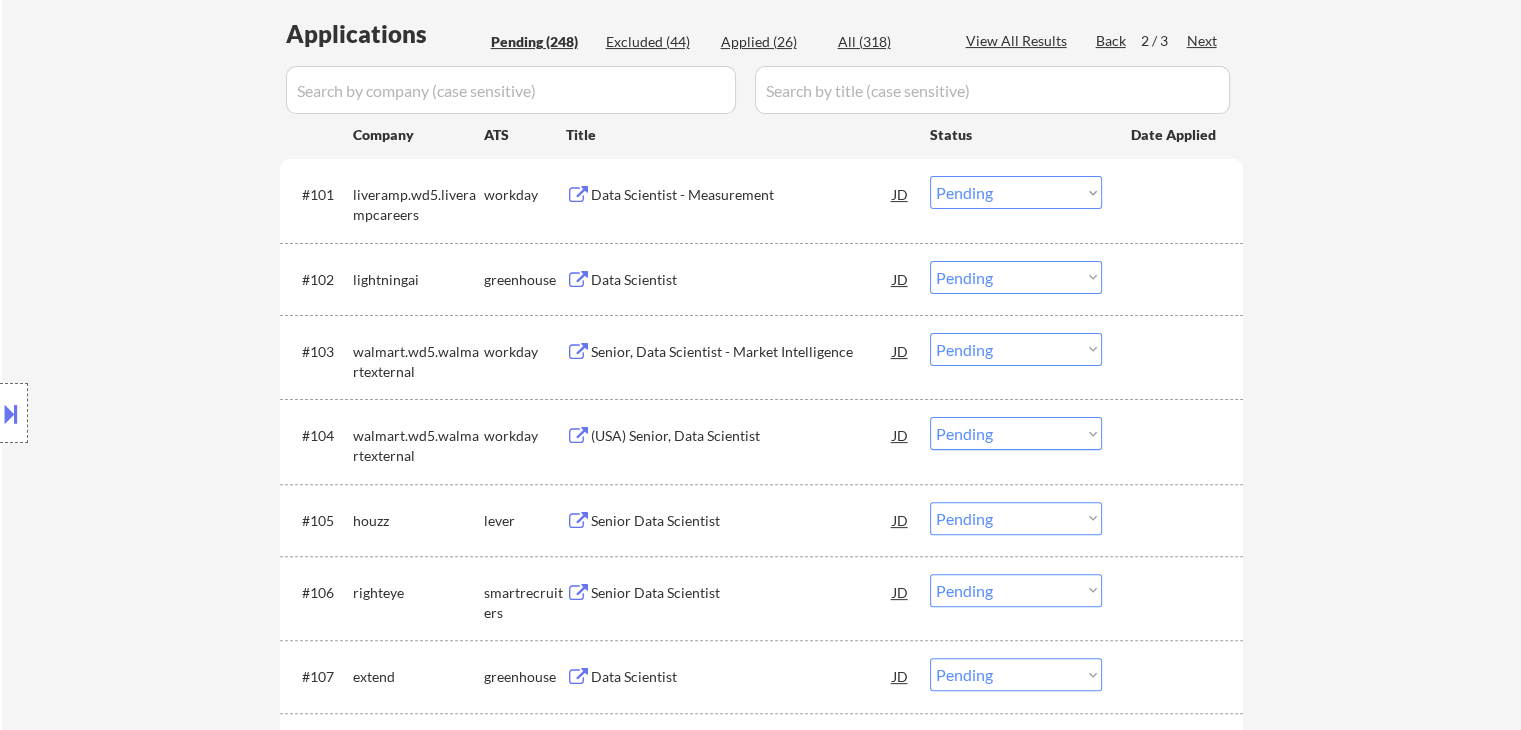 click on "Next" at bounding box center [1203, 41] 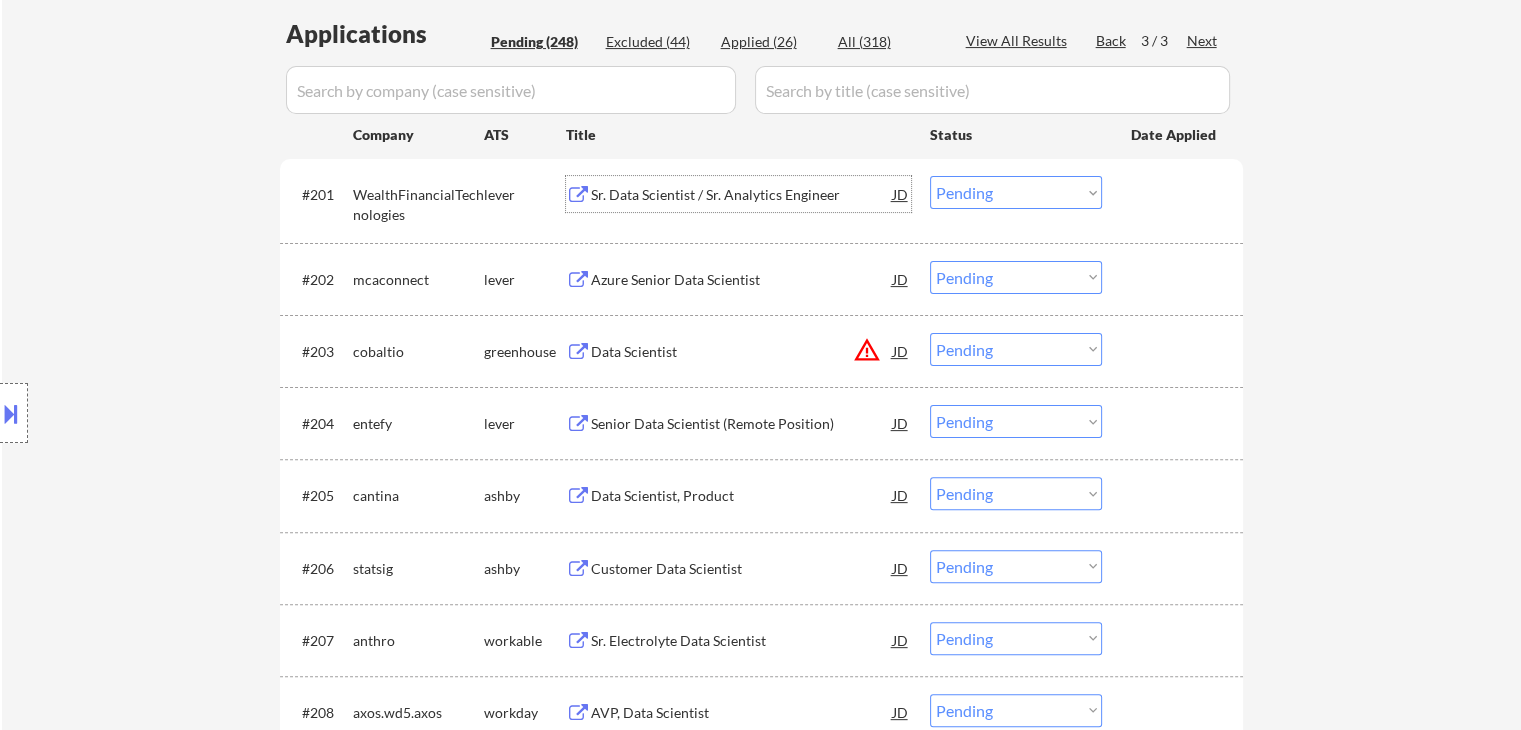 click on "Sr. Data Scientist / Sr. Analytics Engineer" at bounding box center (742, 195) 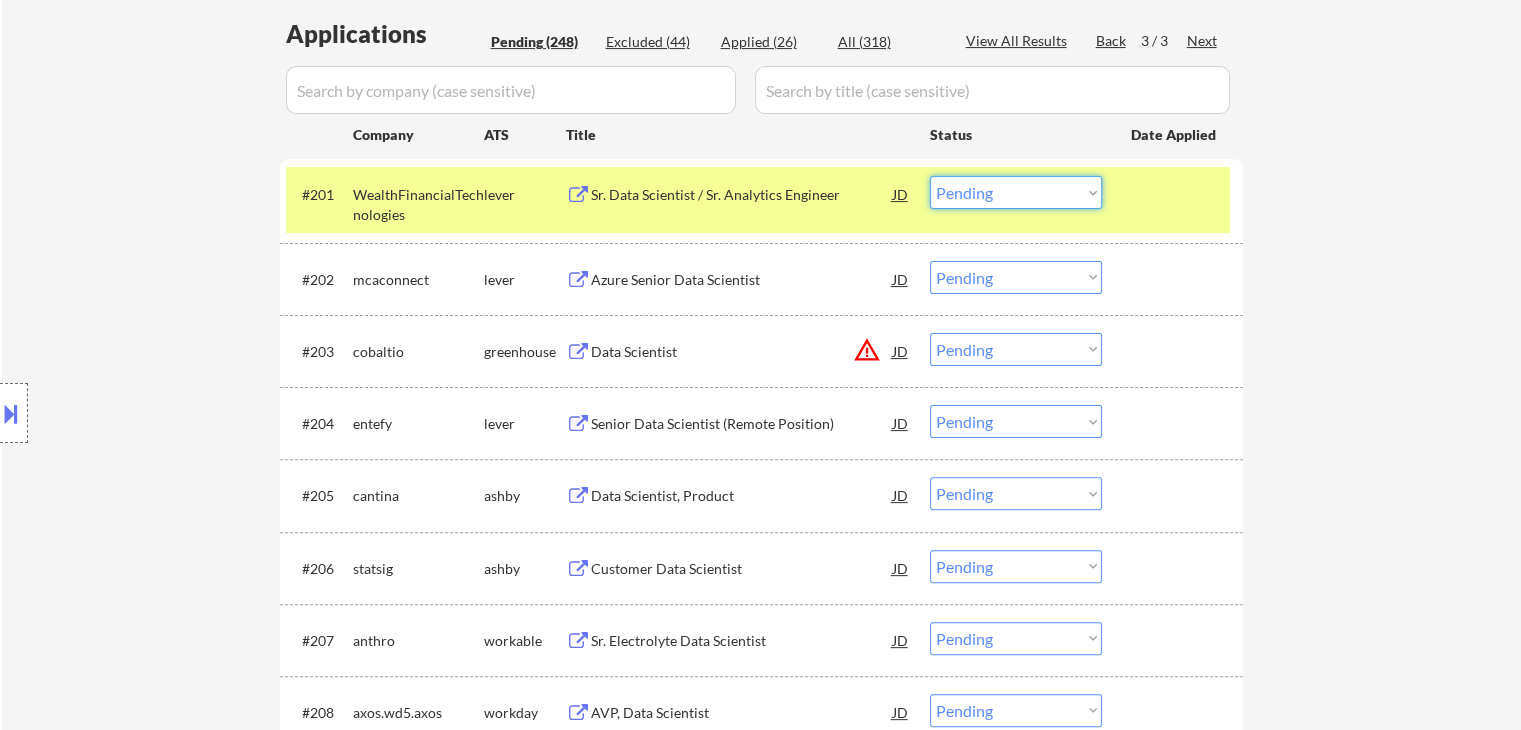 click on "Choose an option... Pending Applied Excluded (Questions) Excluded (Expired) Excluded (Location) Excluded (Bad Match) Excluded (Blocklist) Excluded (Salary) Excluded (Other)" at bounding box center (1016, 192) 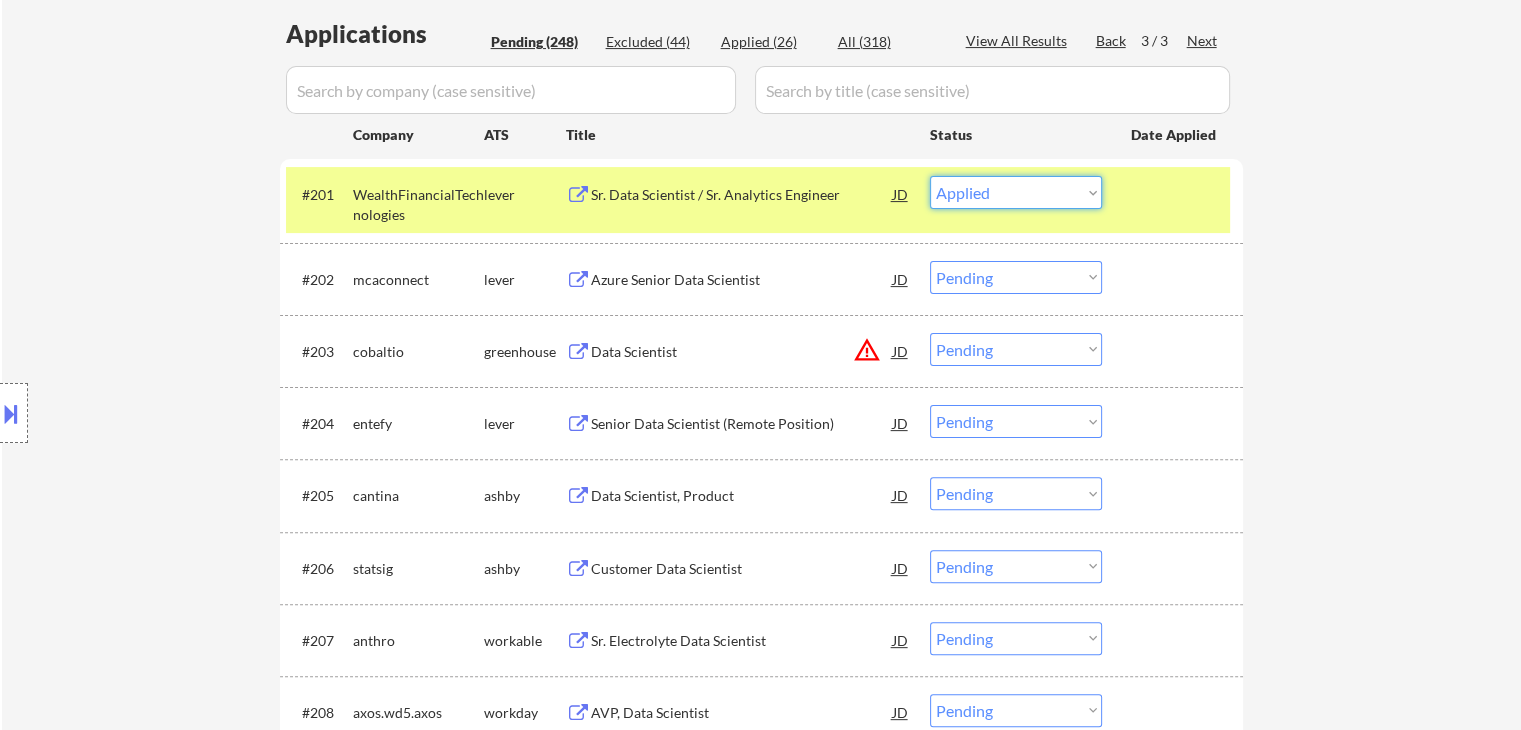 click on "Choose an option... Pending Applied Excluded (Questions) Excluded (Expired) Excluded (Location) Excluded (Bad Match) Excluded (Blocklist) Excluded (Salary) Excluded (Other)" at bounding box center [1016, 192] 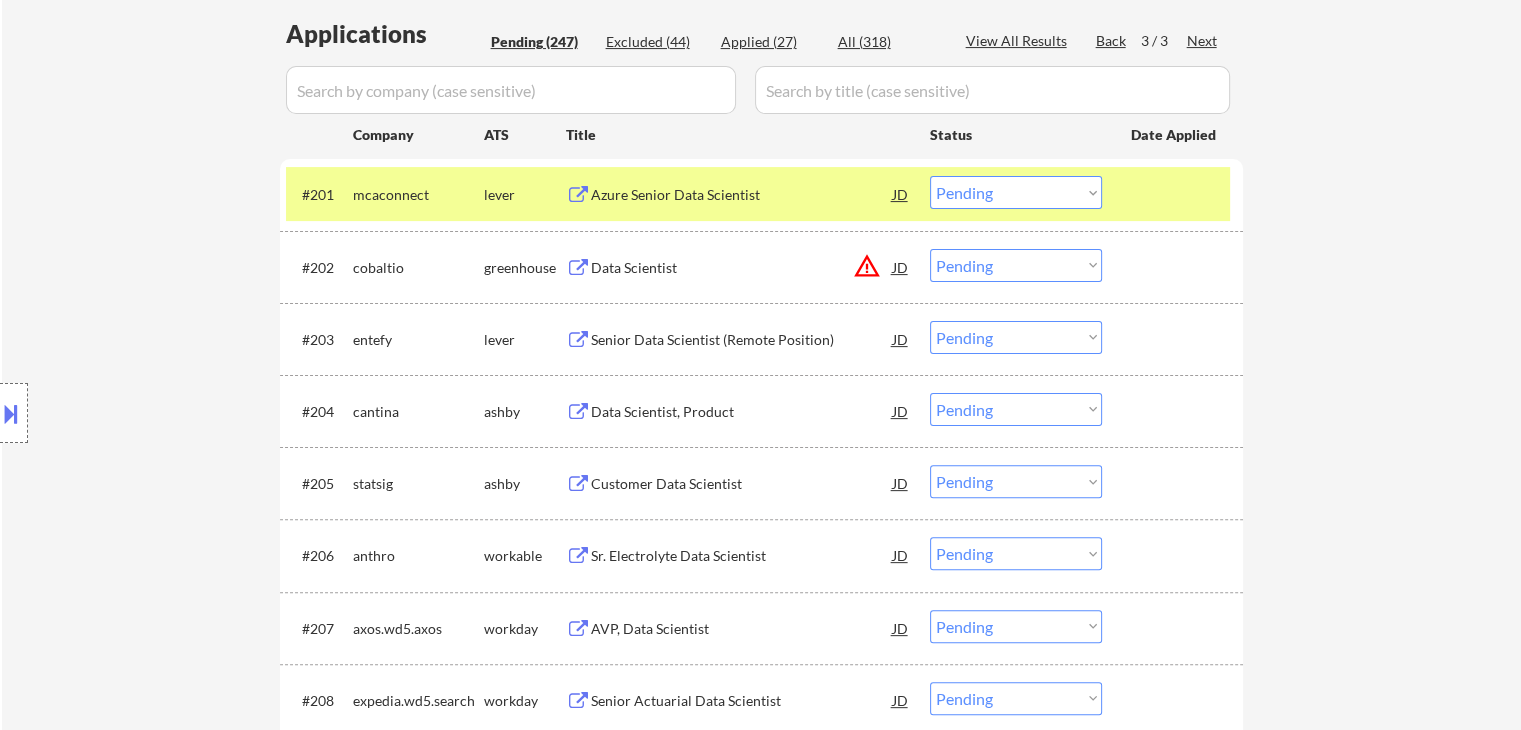 click on "Azure Senior Data Scientist" at bounding box center (742, 195) 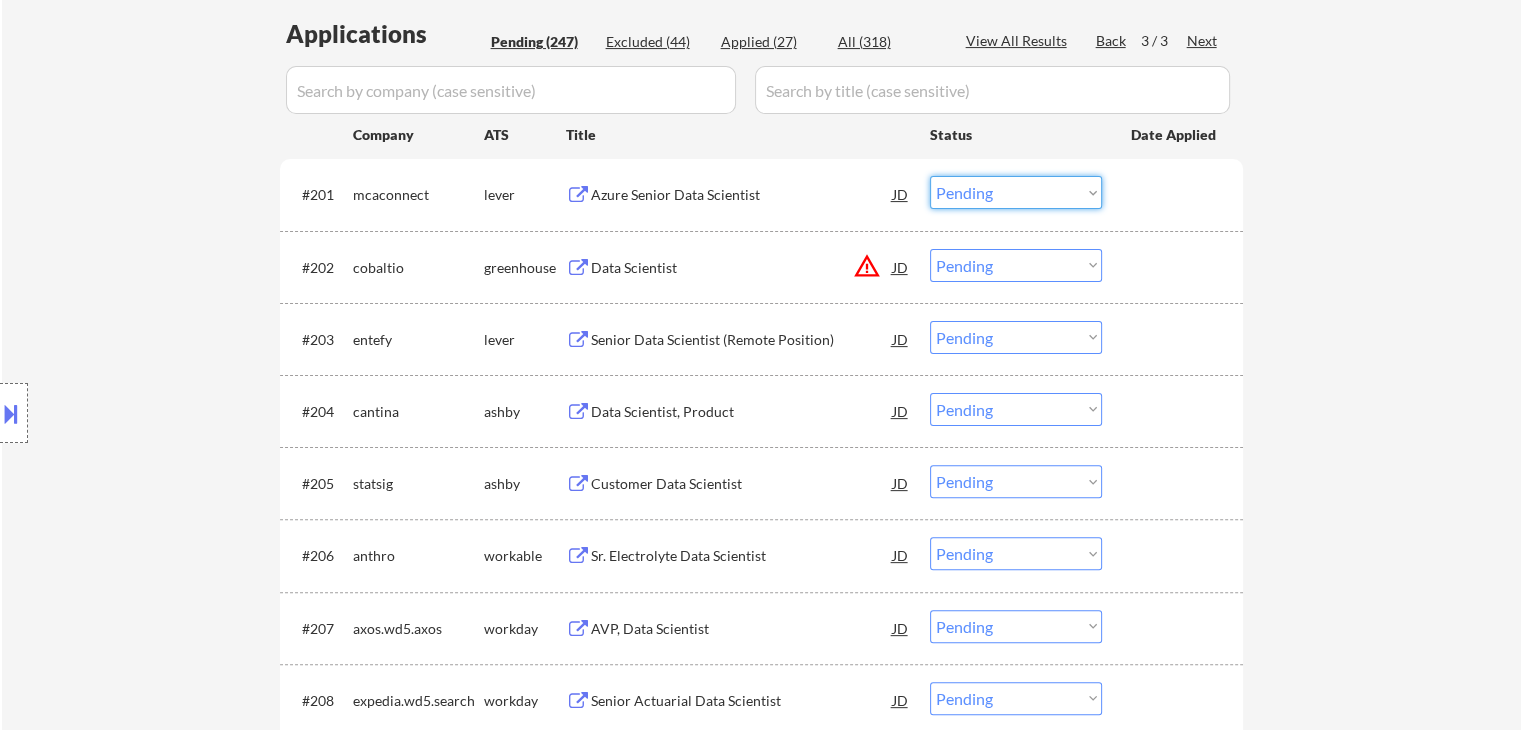 click on "Choose an option... Pending Applied Excluded (Questions) Excluded (Expired) Excluded (Location) Excluded (Bad Match) Excluded (Blocklist) Excluded (Salary) Excluded (Other)" at bounding box center [1016, 192] 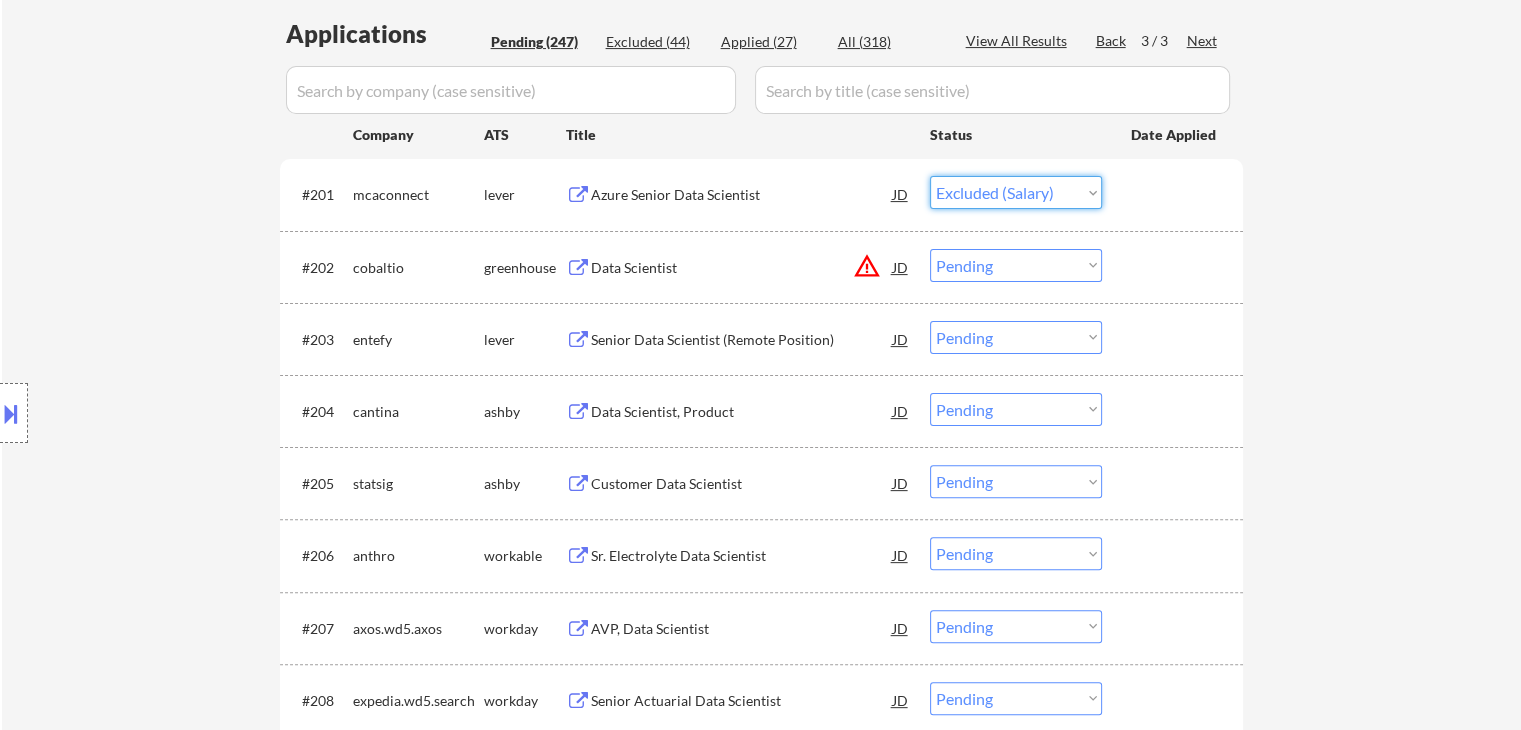 click on "Choose an option... Pending Applied Excluded (Questions) Excluded (Expired) Excluded (Location) Excluded (Bad Match) Excluded (Blocklist) Excluded (Salary) Excluded (Other)" at bounding box center [1016, 192] 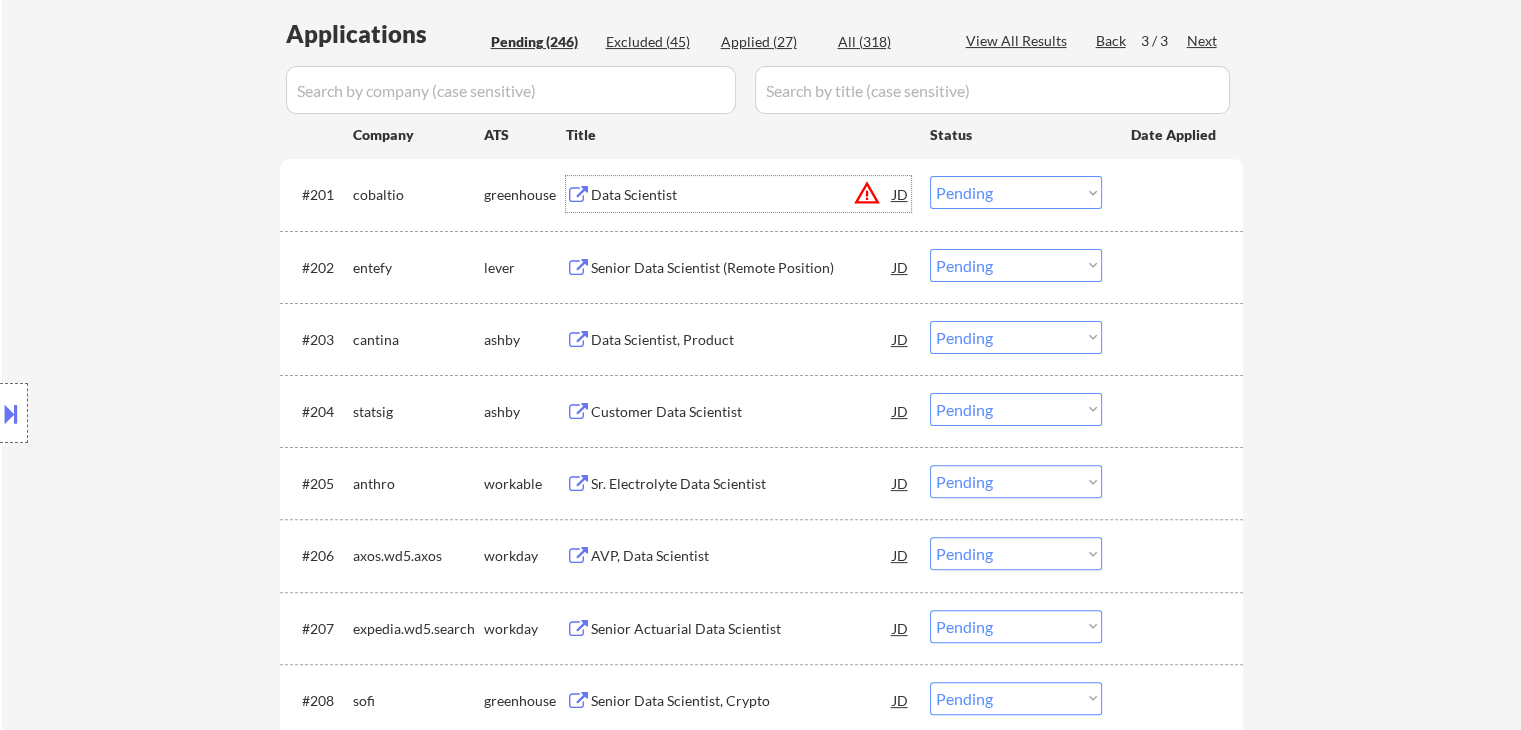 click on "Data Scientist" at bounding box center [742, 195] 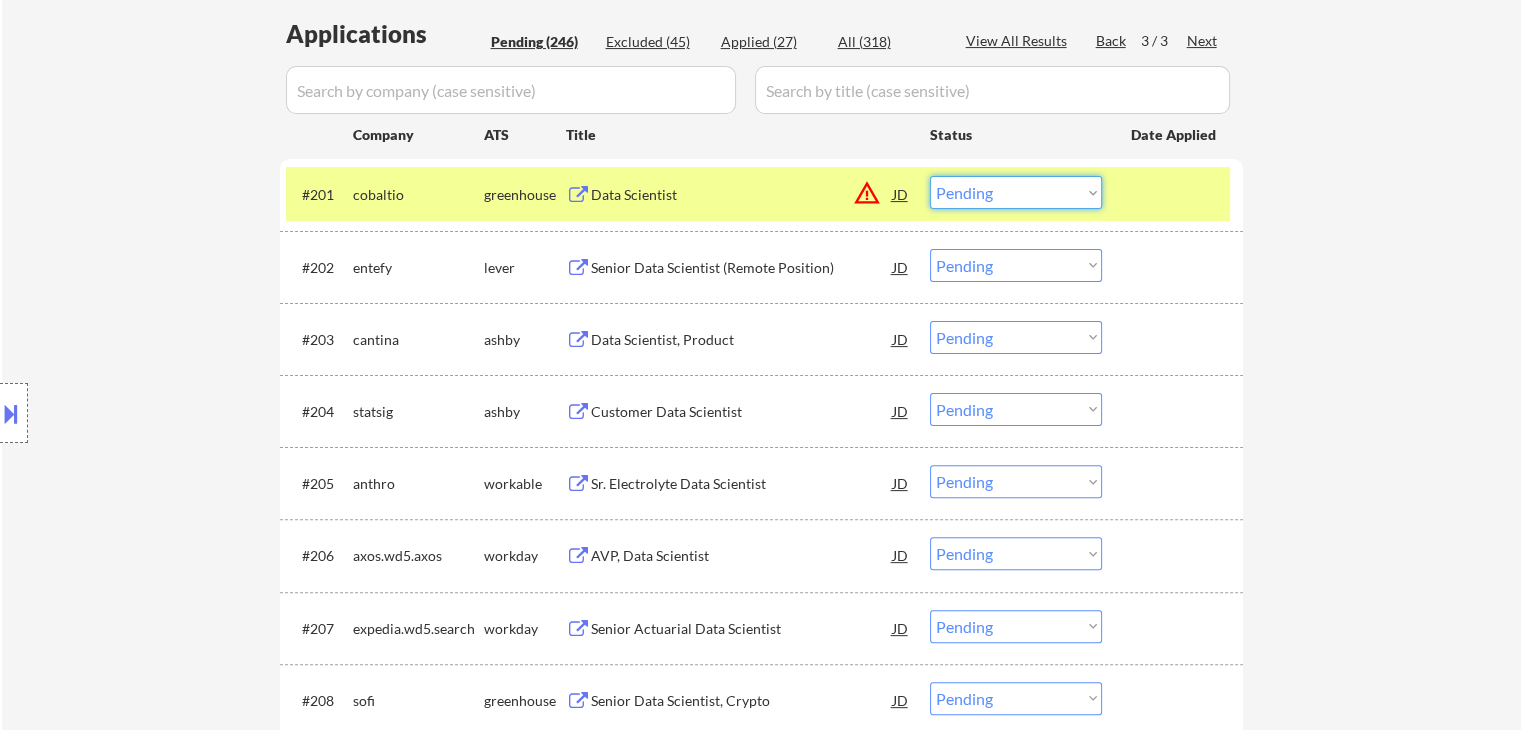 click on "Choose an option... Pending Applied Excluded (Questions) Excluded (Expired) Excluded (Location) Excluded (Bad Match) Excluded (Blocklist) Excluded (Salary) Excluded (Other)" at bounding box center (1016, 192) 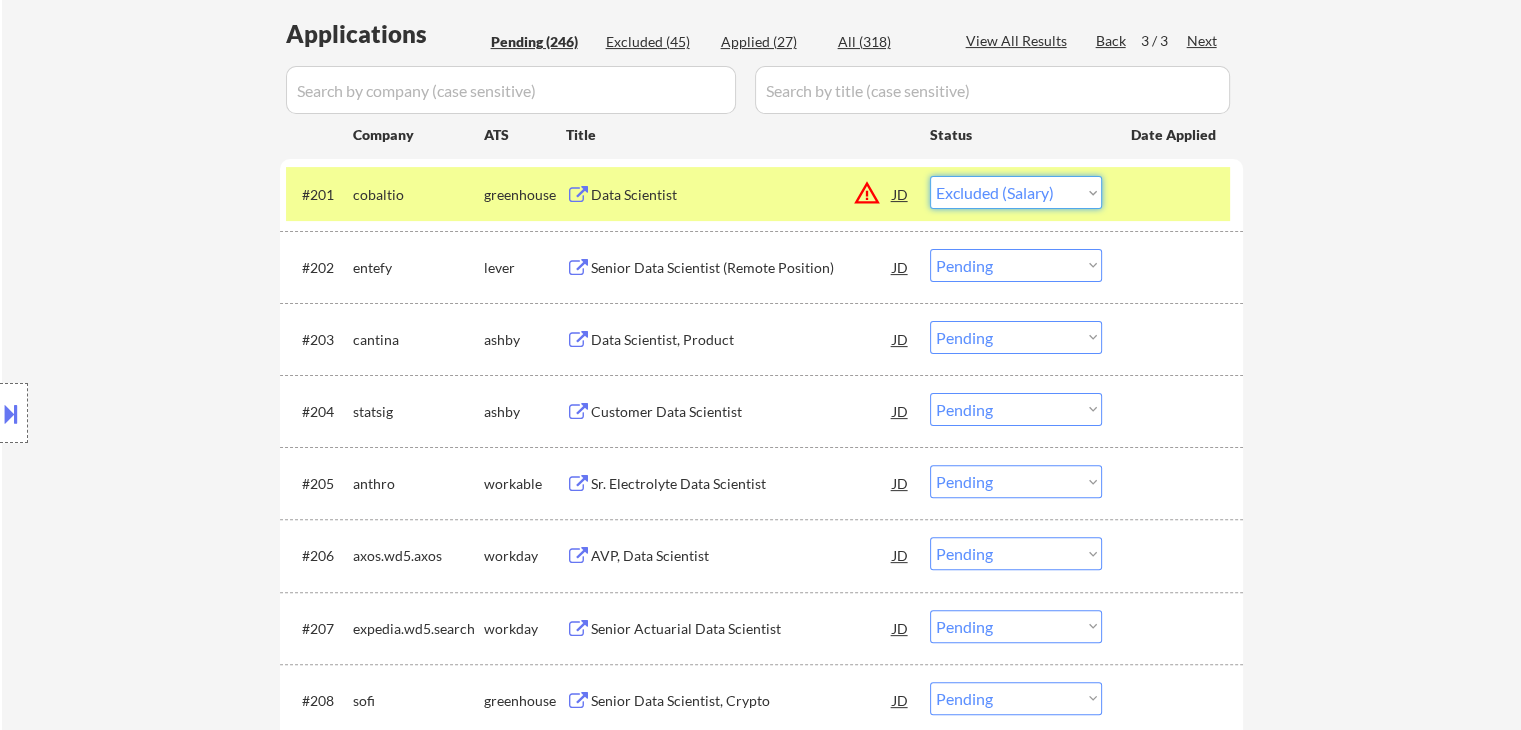 click on "Choose an option... Pending Applied Excluded (Questions) Excluded (Expired) Excluded (Location) Excluded (Bad Match) Excluded (Blocklist) Excluded (Salary) Excluded (Other)" at bounding box center [1016, 192] 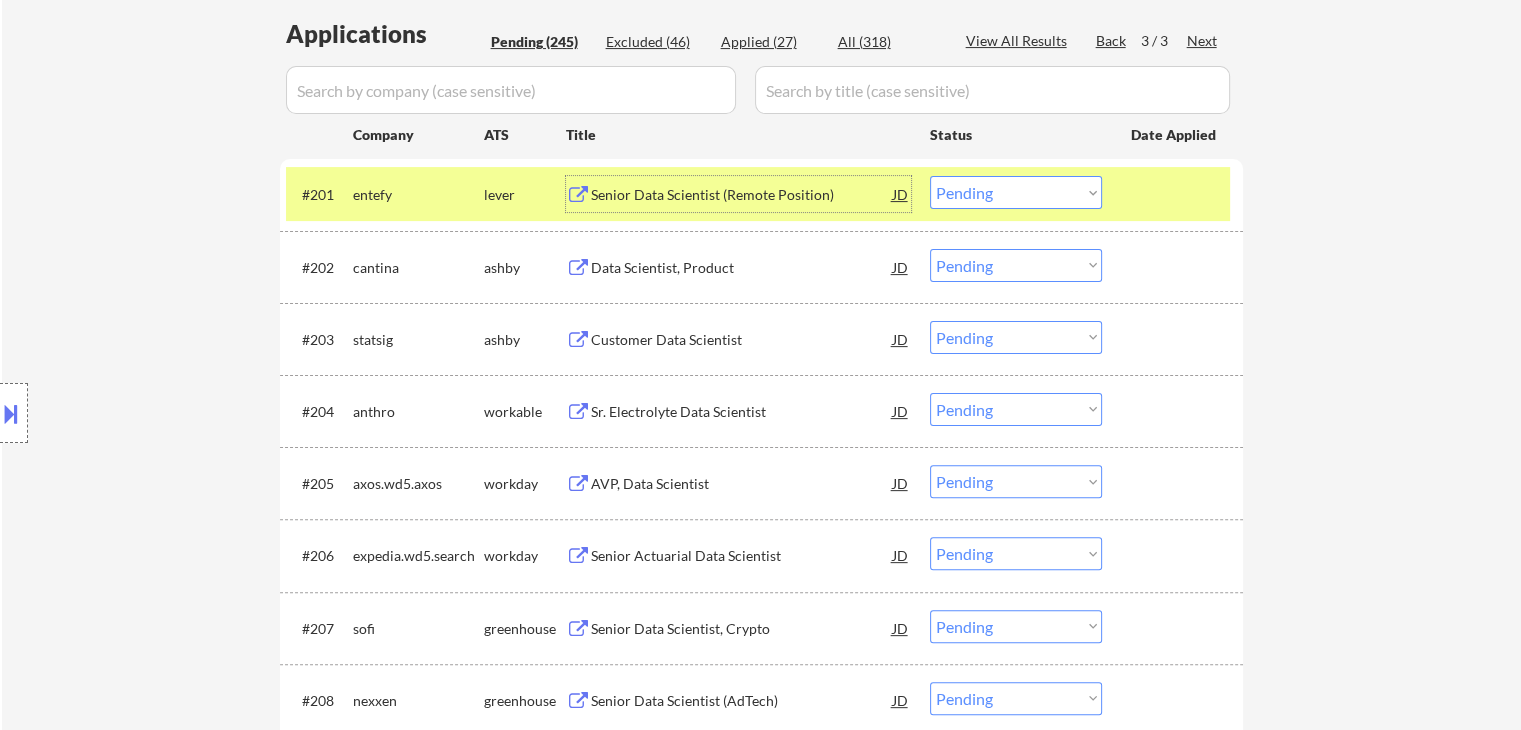 click on "Senior Data Scientist (Remote Position)" at bounding box center (742, 195) 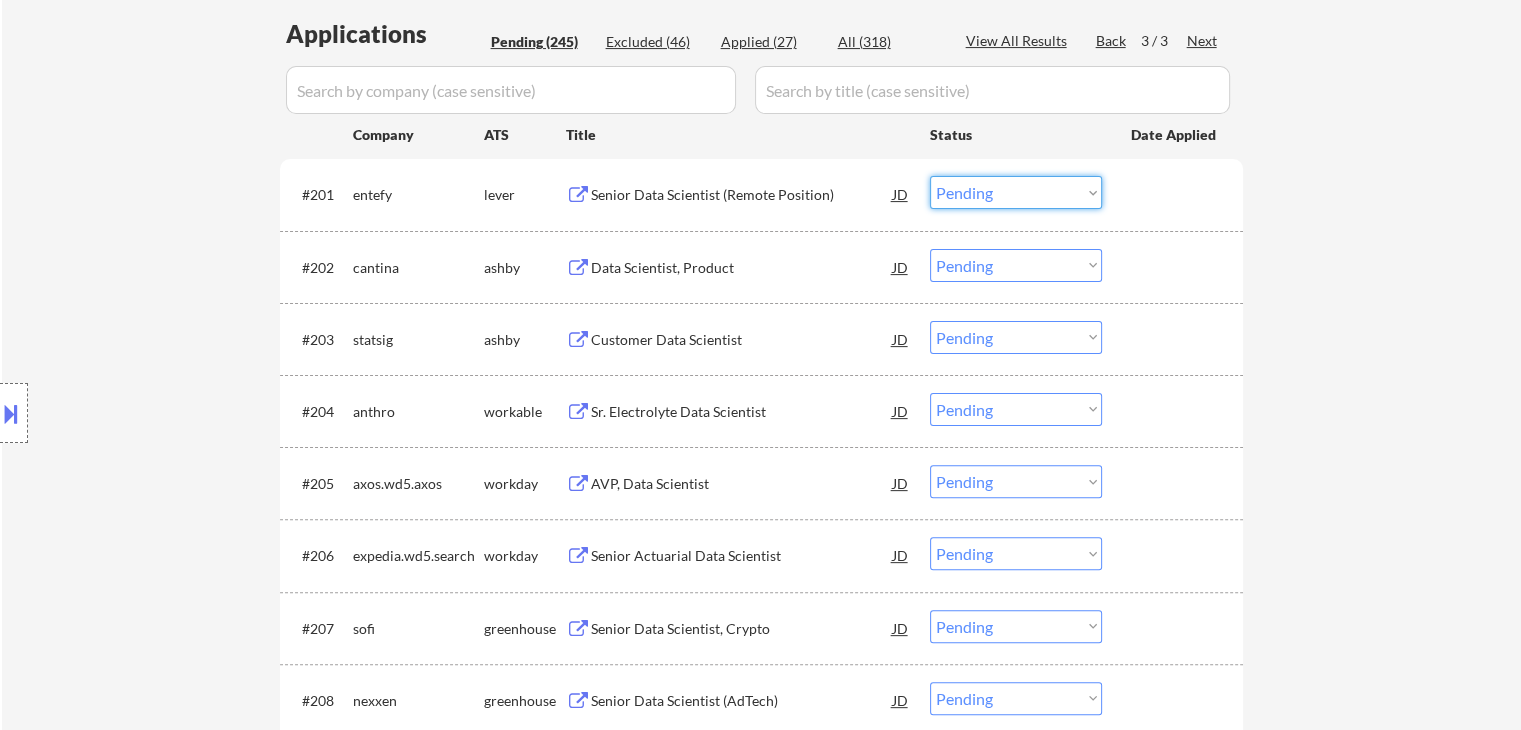 click on "Choose an option... Pending Applied Excluded (Questions) Excluded (Expired) Excluded (Location) Excluded (Bad Match) Excluded (Blocklist) Excluded (Salary) Excluded (Other)" at bounding box center (1016, 192) 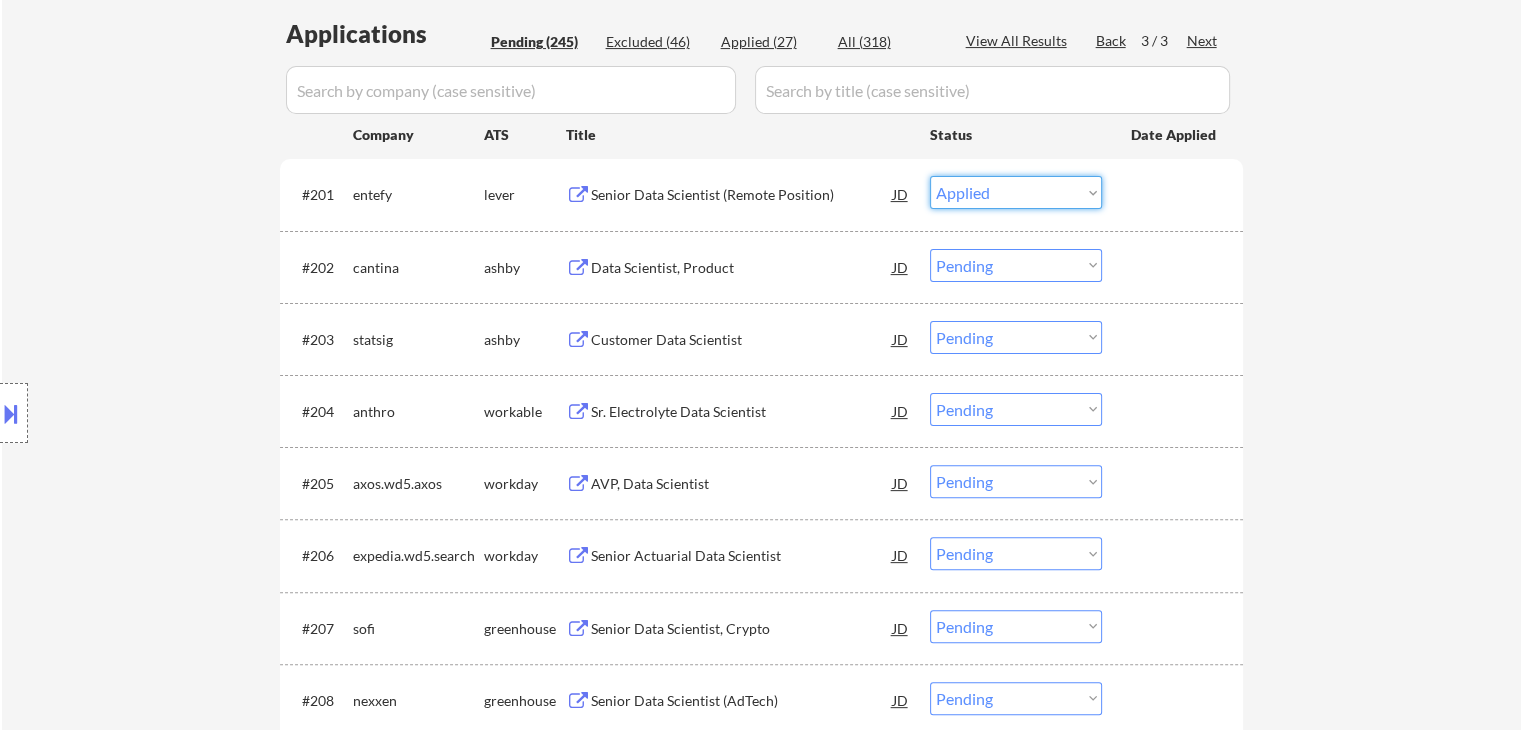 click on "Choose an option... Pending Applied Excluded (Questions) Excluded (Expired) Excluded (Location) Excluded (Bad Match) Excluded (Blocklist) Excluded (Salary) Excluded (Other)" at bounding box center (1016, 192) 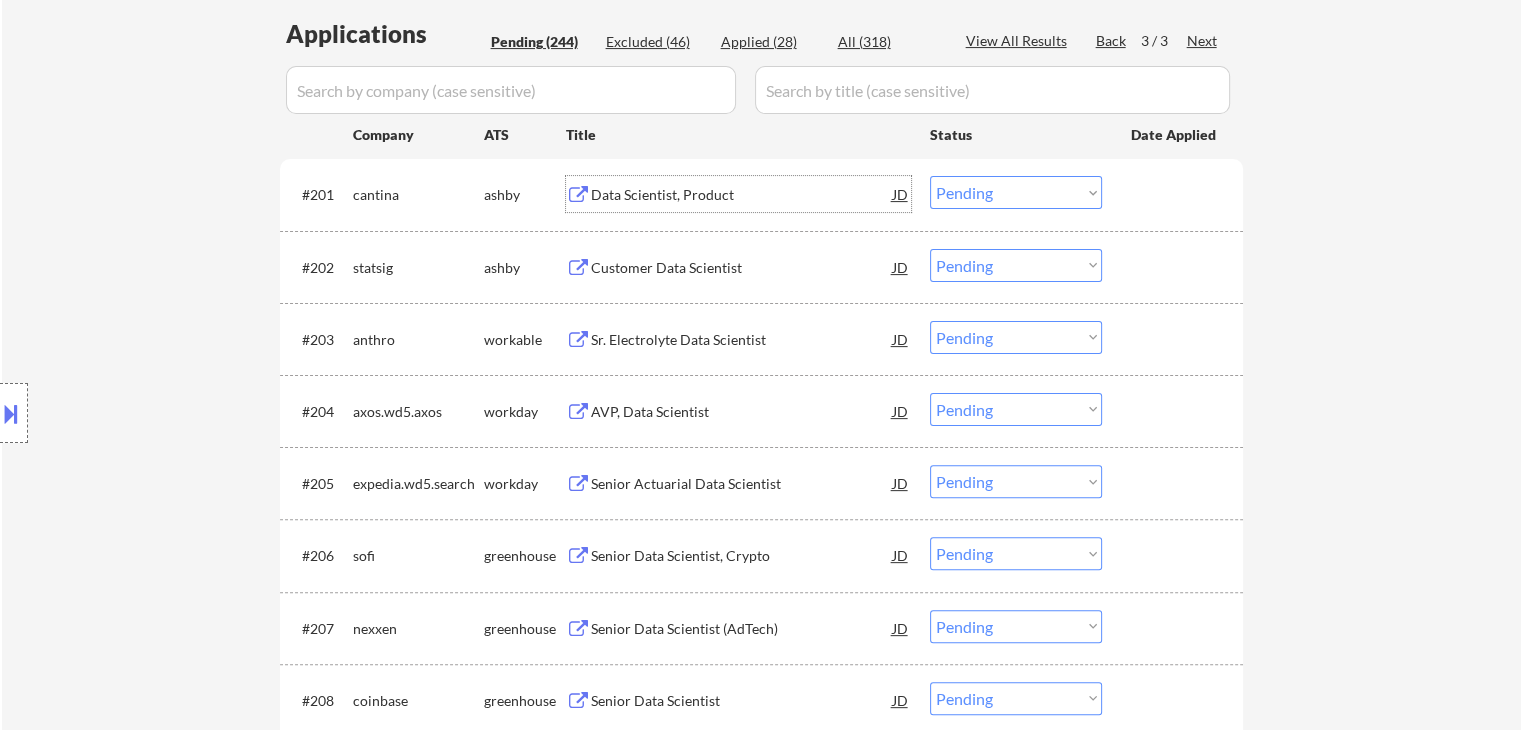 click on "Data Scientist, Product" at bounding box center [742, 195] 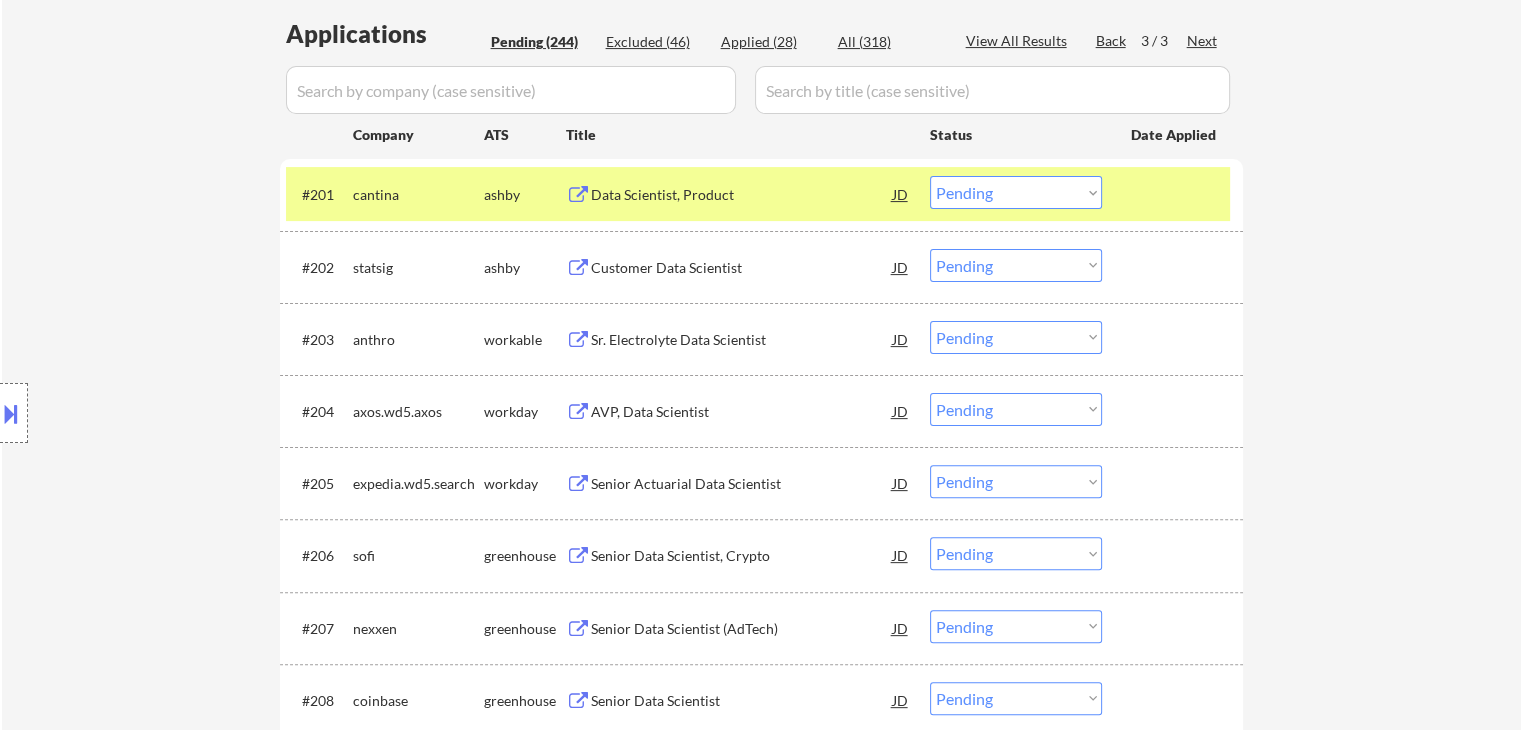 click at bounding box center (11, 413) 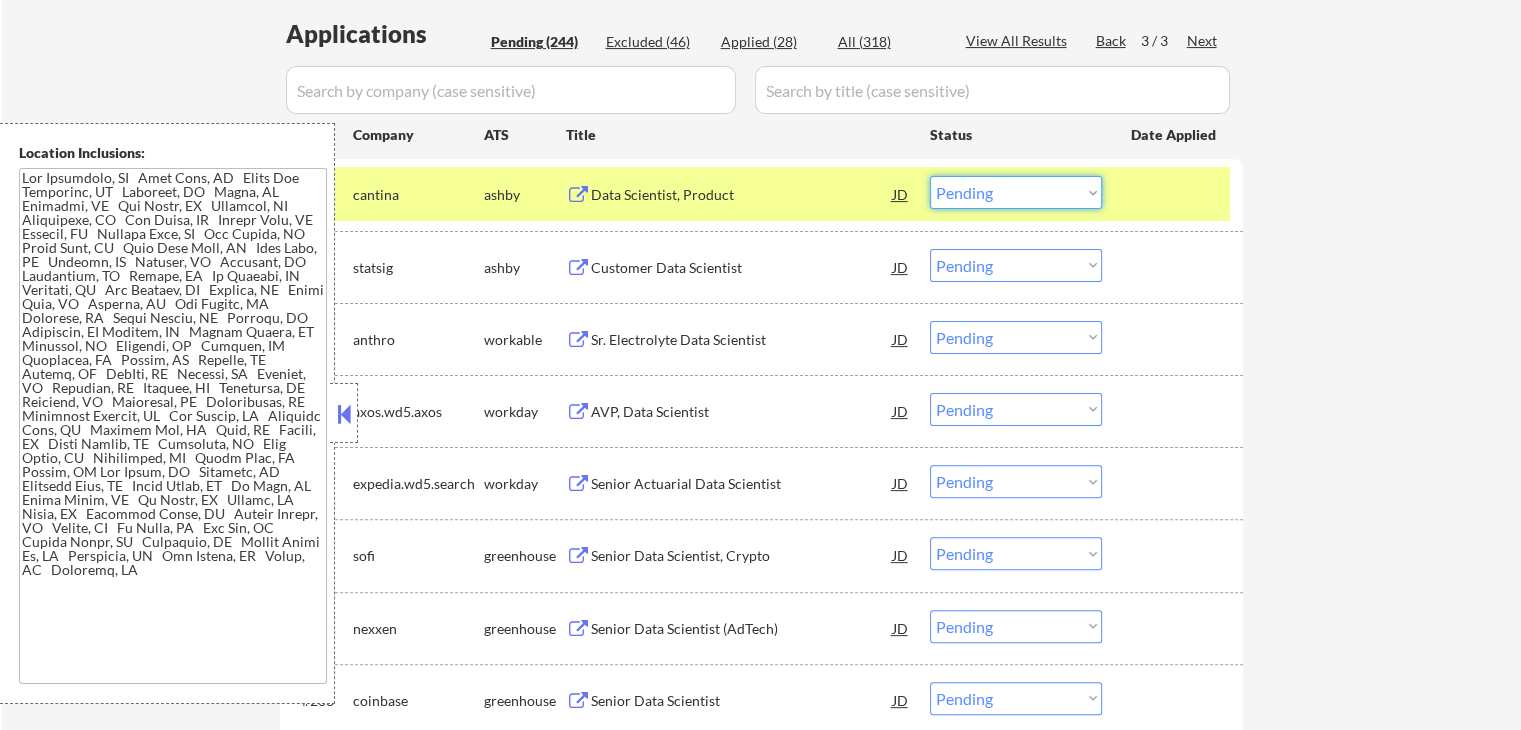 click on "Choose an option... Pending Applied Excluded (Questions) Excluded (Expired) Excluded (Location) Excluded (Bad Match) Excluded (Blocklist) Excluded (Salary) Excluded (Other)" at bounding box center (1016, 192) 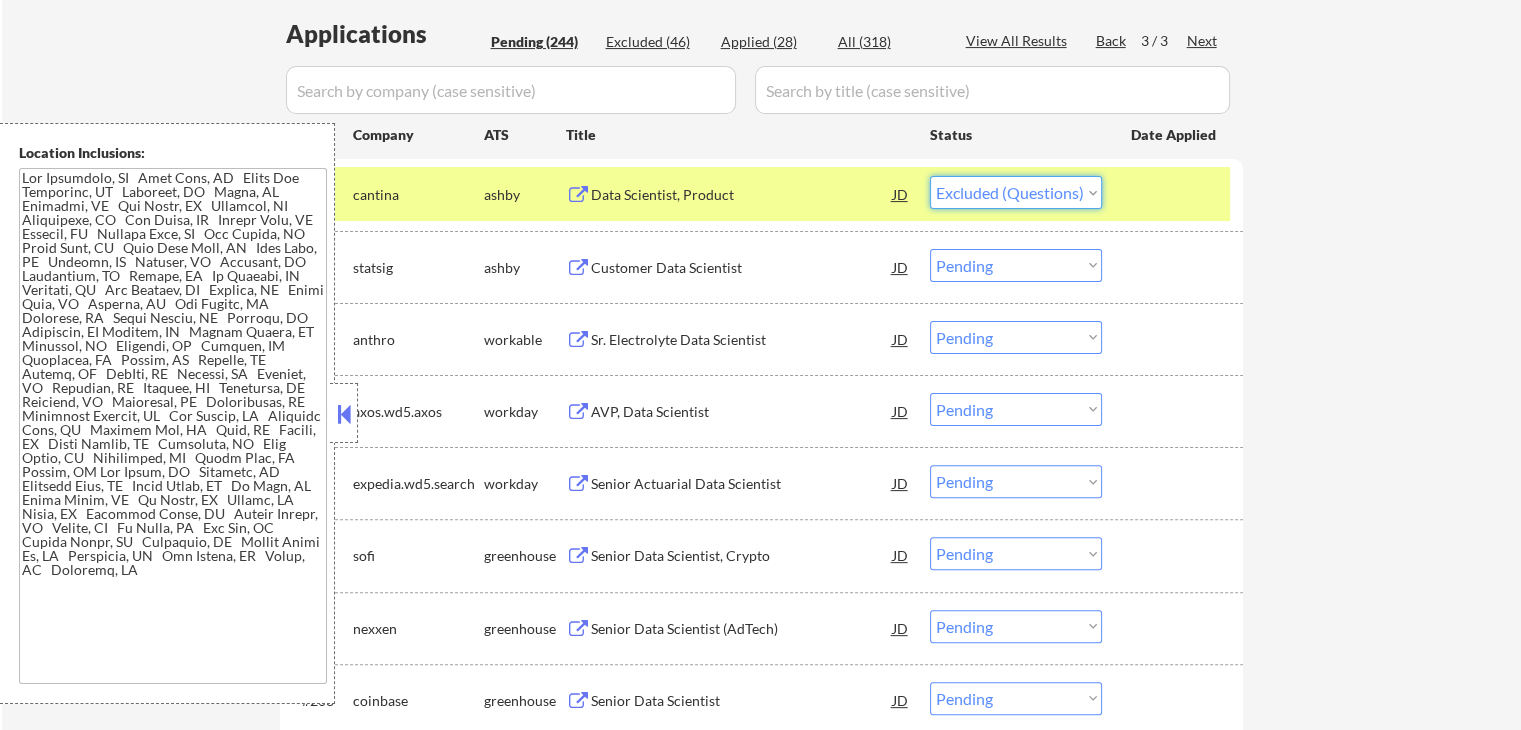 click on "Choose an option... Pending Applied Excluded (Questions) Excluded (Expired) Excluded (Location) Excluded (Bad Match) Excluded (Blocklist) Excluded (Salary) Excluded (Other)" at bounding box center (1016, 192) 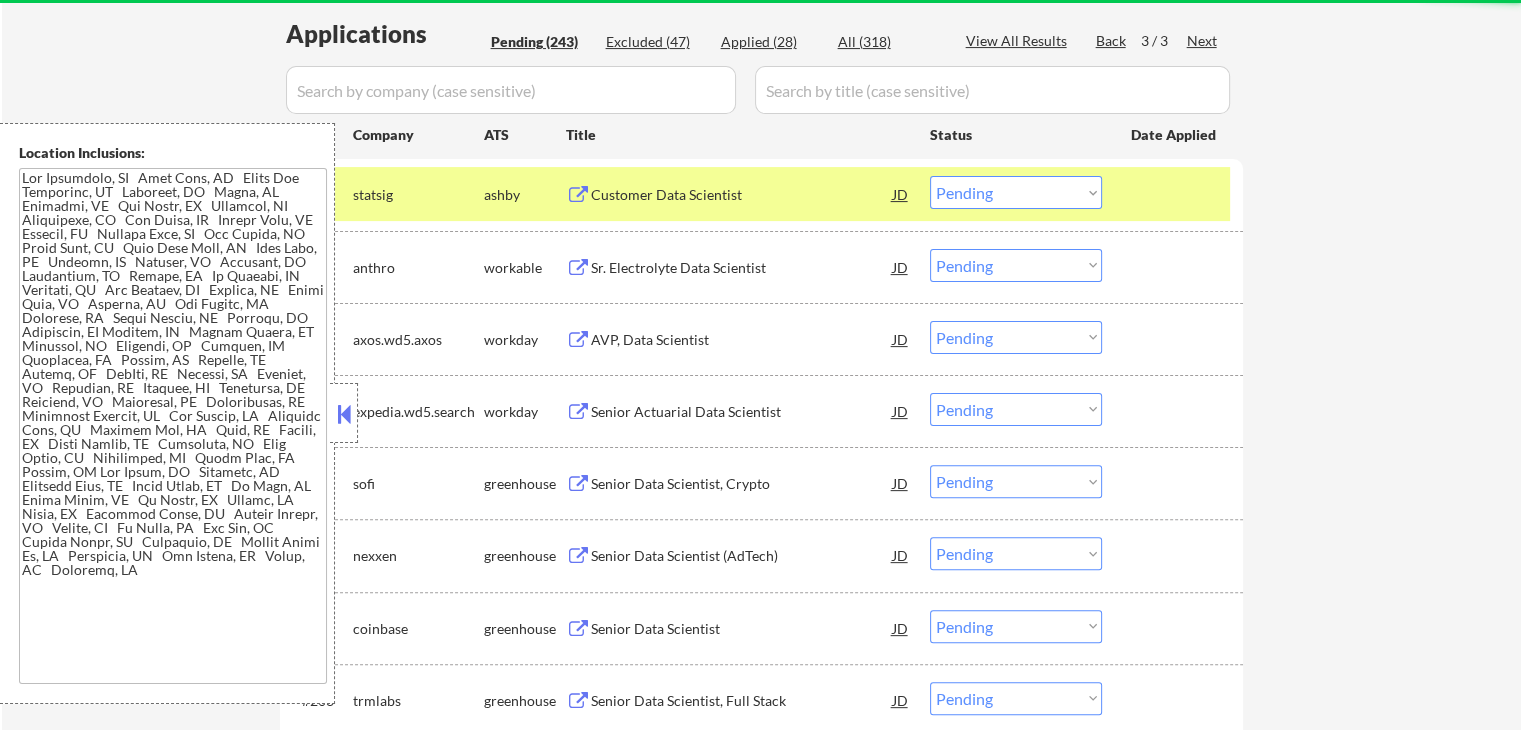 click at bounding box center (344, 414) 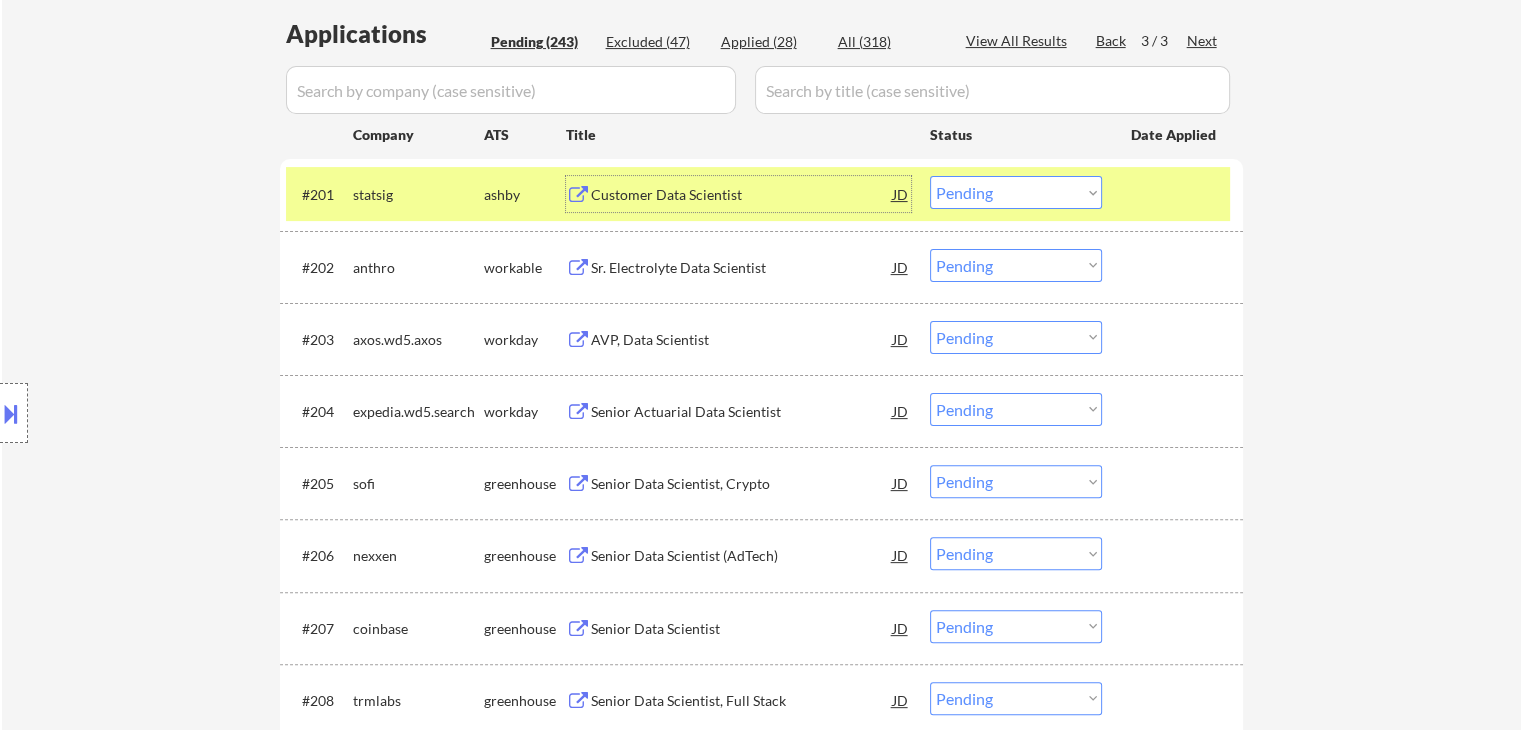 click on "Customer Data Scientist" at bounding box center [742, 195] 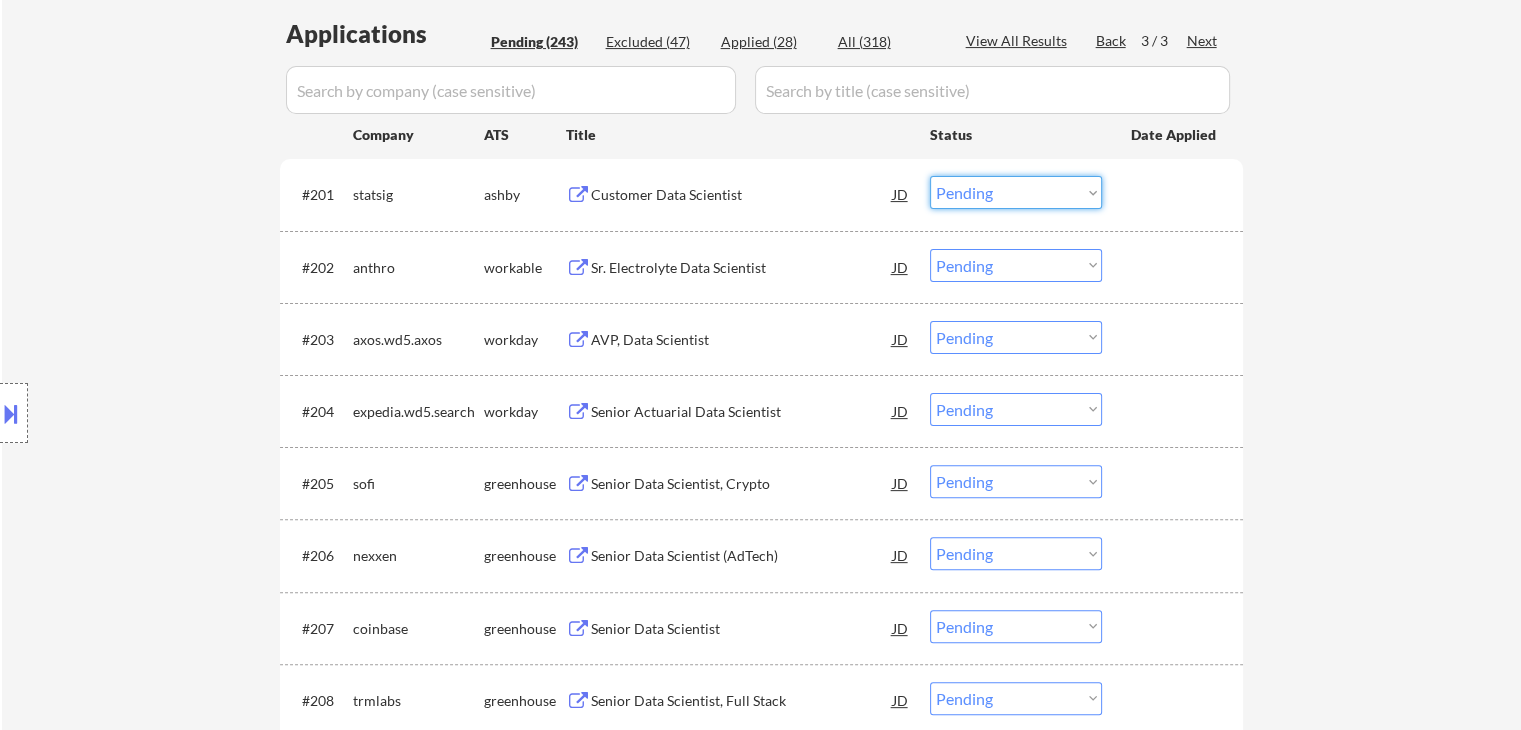 click on "Choose an option... Pending Applied Excluded (Questions) Excluded (Expired) Excluded (Location) Excluded (Bad Match) Excluded (Blocklist) Excluded (Salary) Excluded (Other)" at bounding box center [1016, 192] 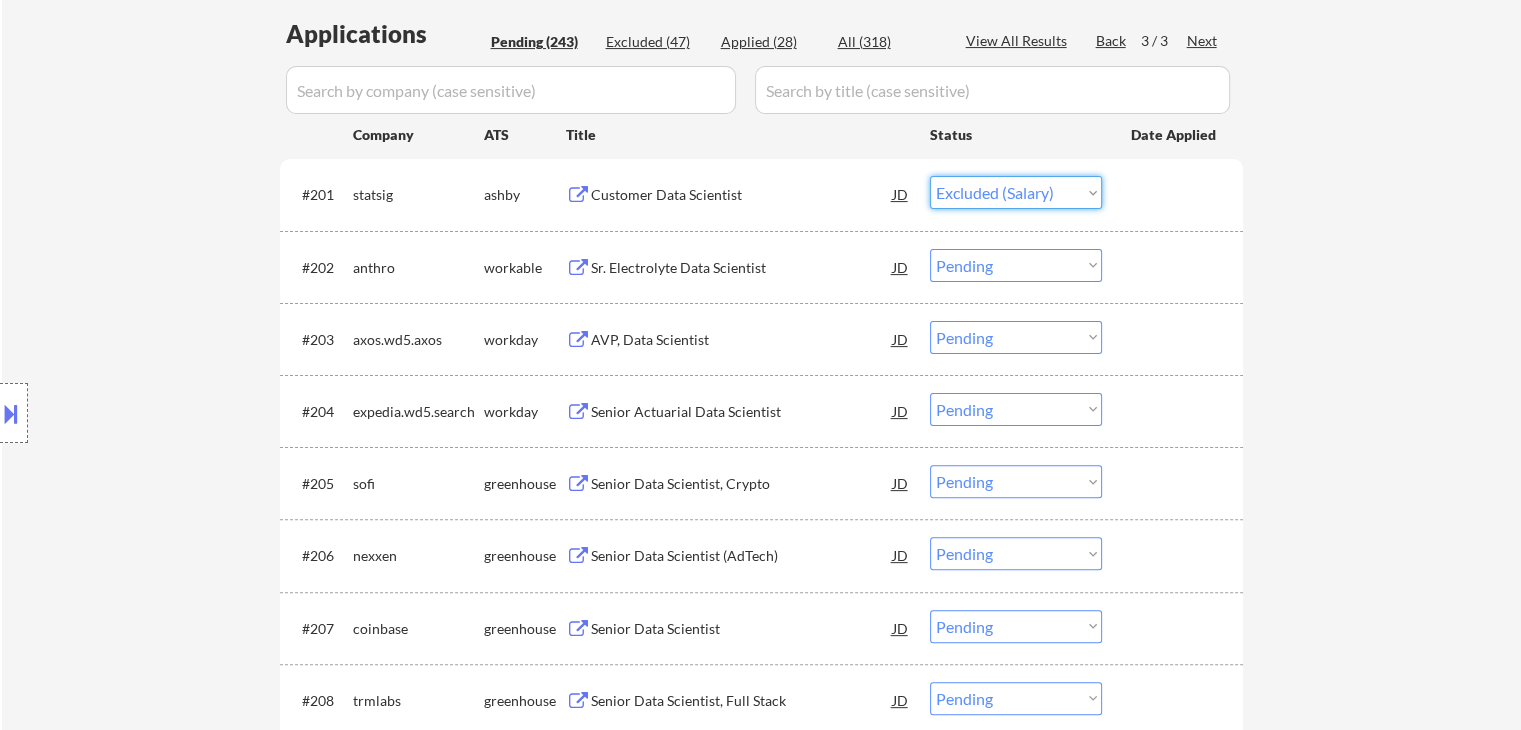 click on "Choose an option... Pending Applied Excluded (Questions) Excluded (Expired) Excluded (Location) Excluded (Bad Match) Excluded (Blocklist) Excluded (Salary) Excluded (Other)" at bounding box center (1016, 192) 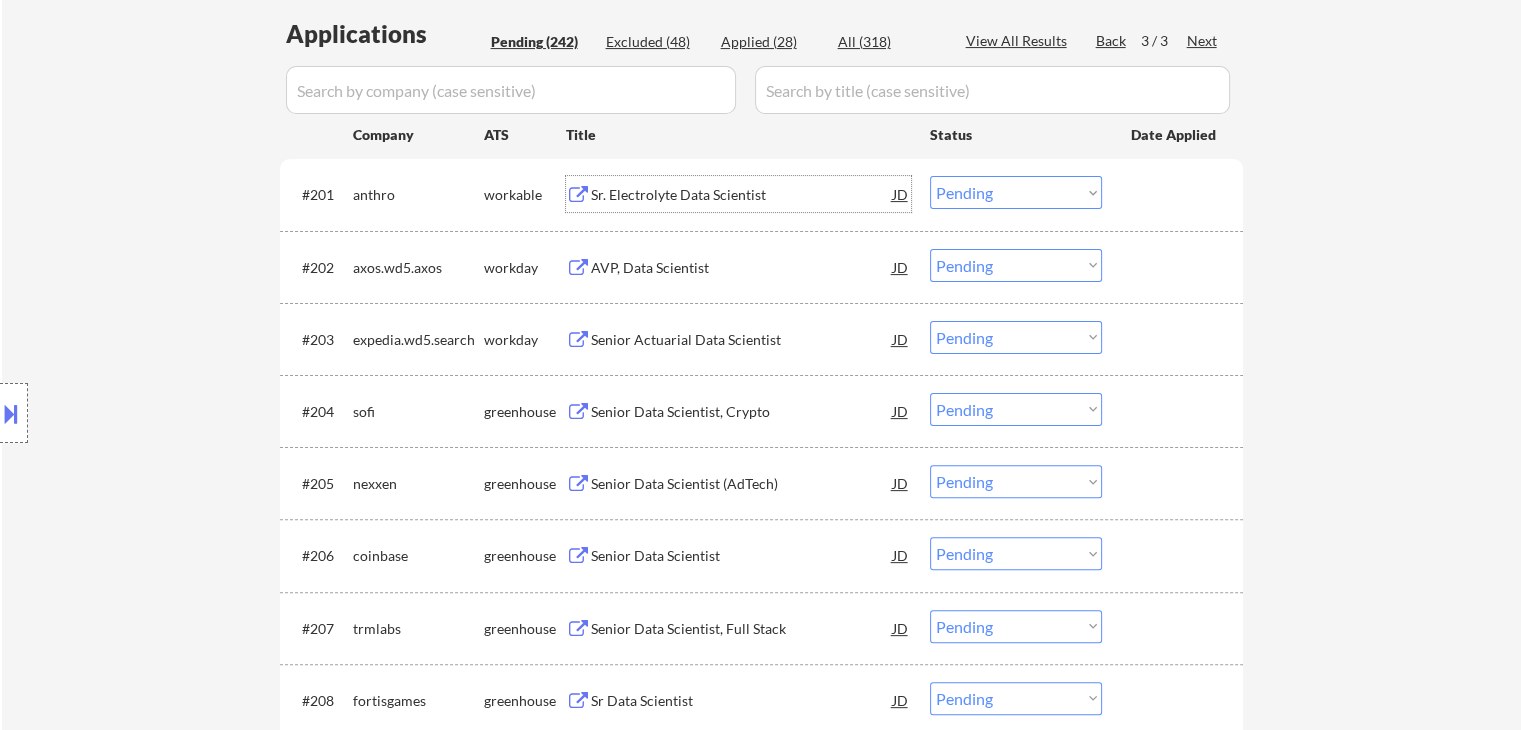 click on "Sr. Electrolyte Data Scientist" at bounding box center (742, 195) 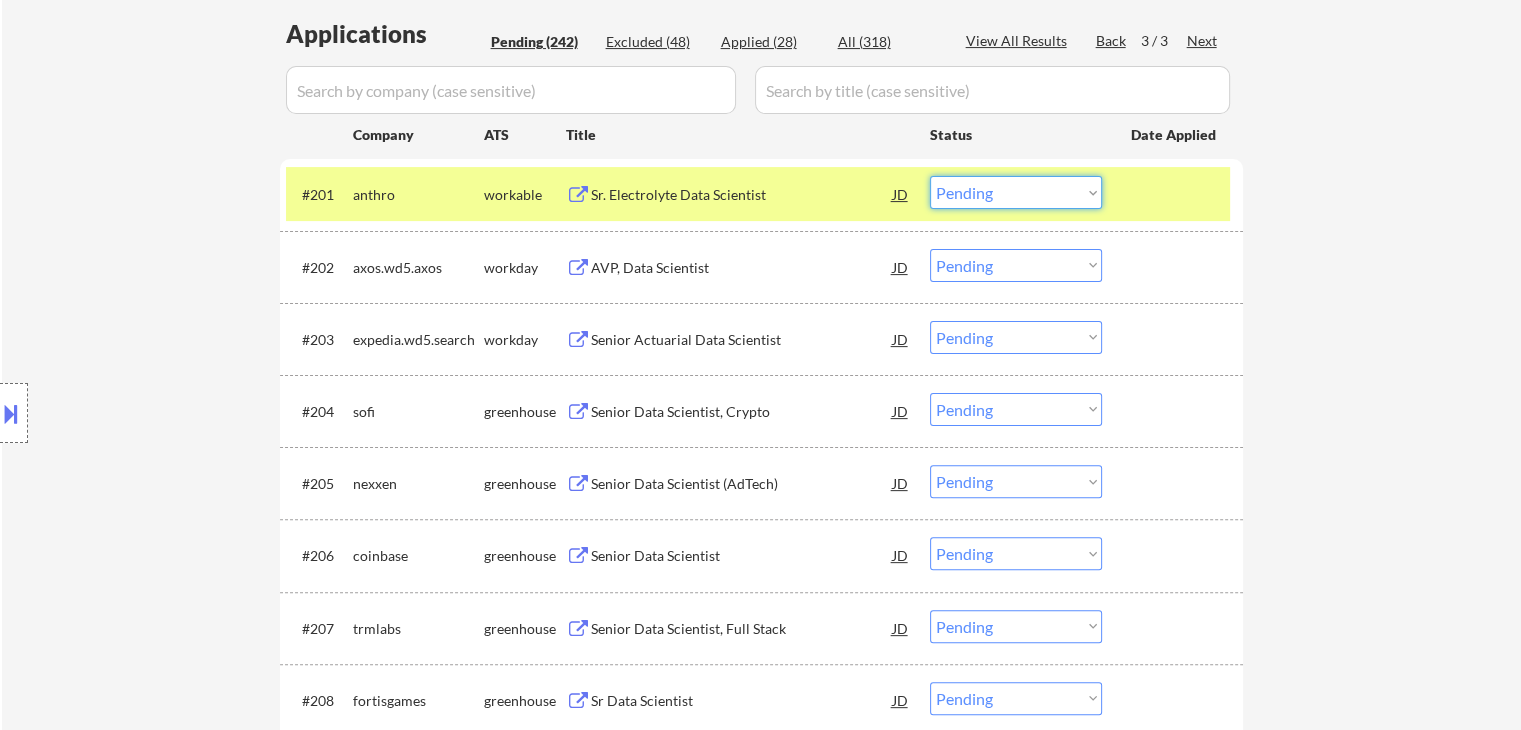 click on "Choose an option... Pending Applied Excluded (Questions) Excluded (Expired) Excluded (Location) Excluded (Bad Match) Excluded (Blocklist) Excluded (Salary) Excluded (Other)" at bounding box center [1016, 192] 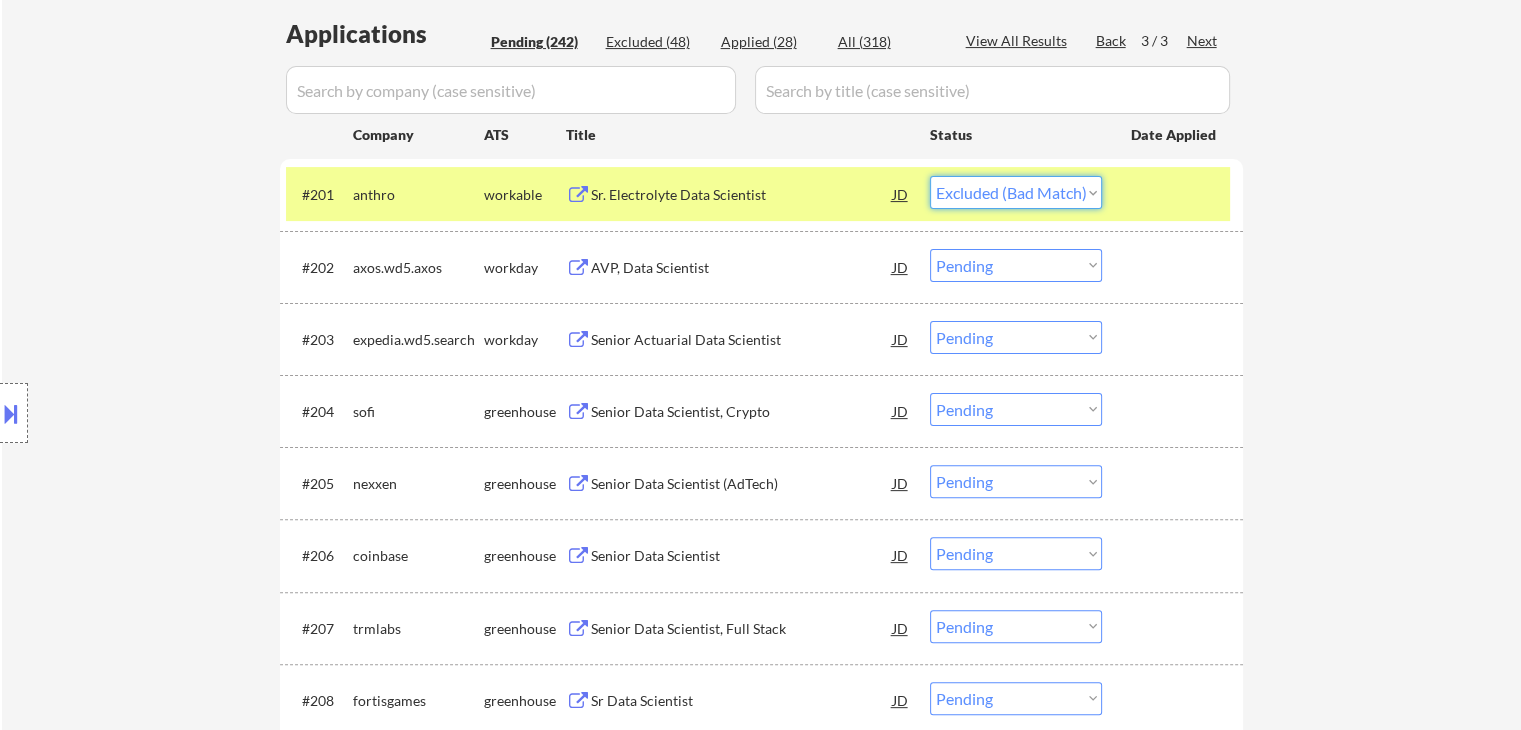 click on "Choose an option... Pending Applied Excluded (Questions) Excluded (Expired) Excluded (Location) Excluded (Bad Match) Excluded (Blocklist) Excluded (Salary) Excluded (Other)" at bounding box center [1016, 192] 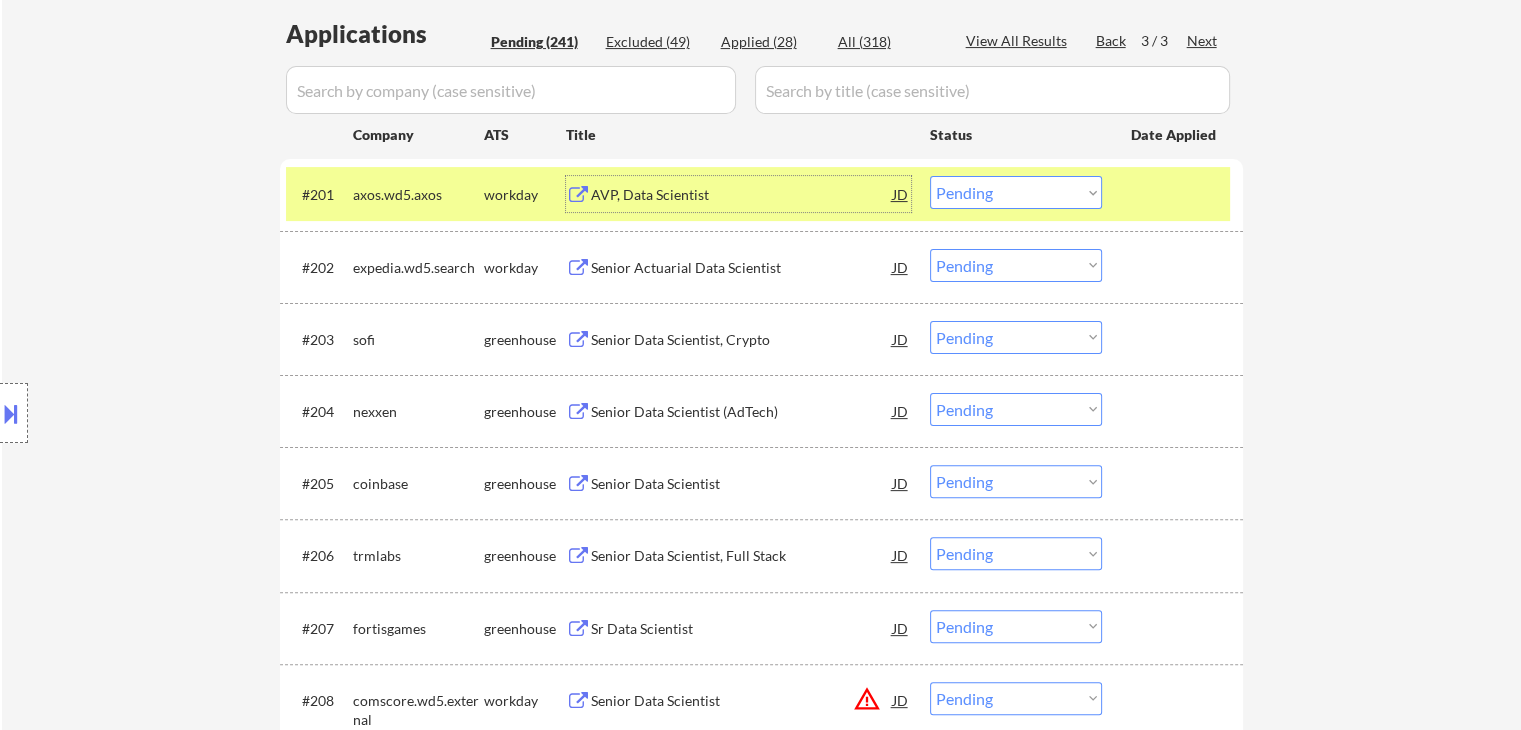 click on "AVP, Data Scientist" at bounding box center [742, 195] 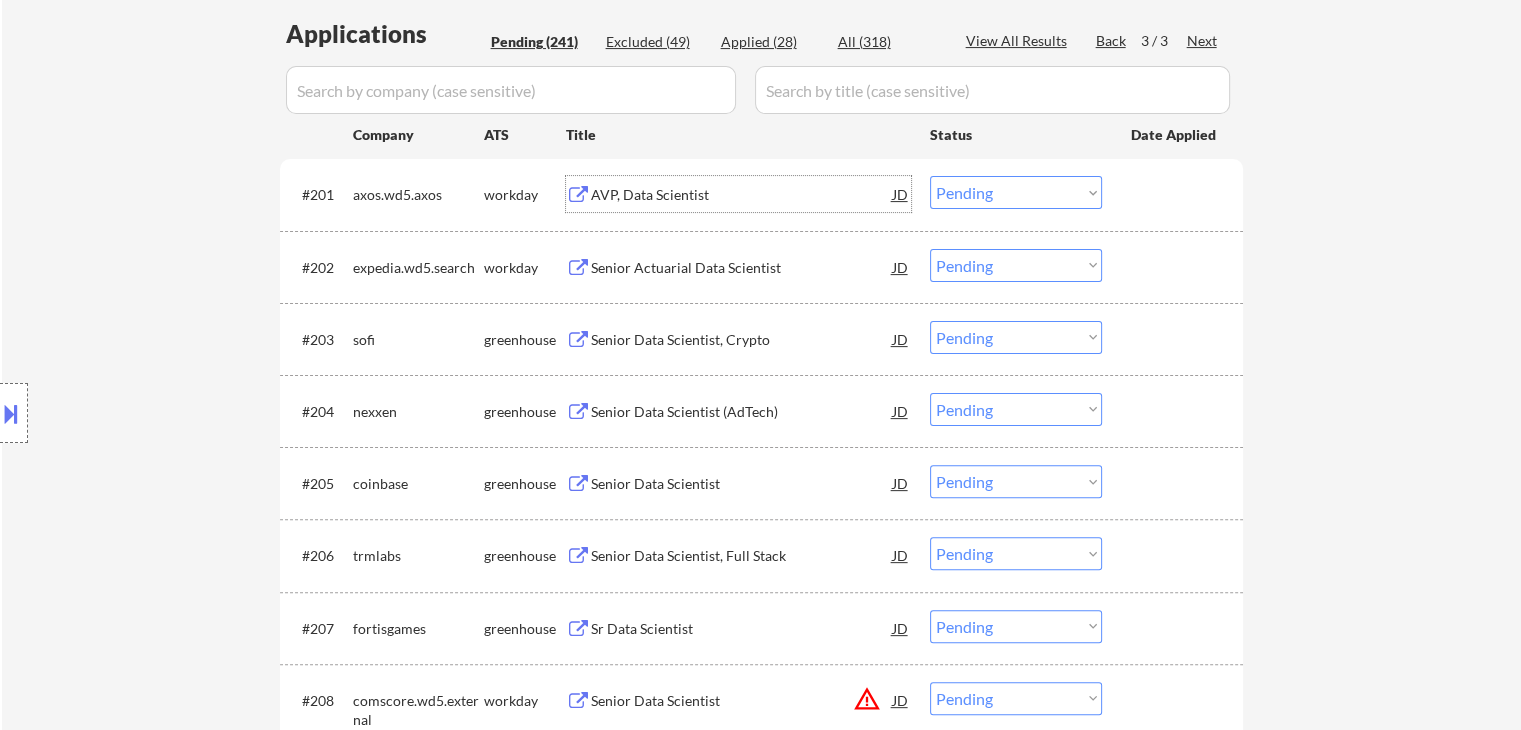 click on "Choose an option... Pending Applied Excluded (Questions) Excluded (Expired) Excluded (Location) Excluded (Bad Match) Excluded (Blocklist) Excluded (Salary) Excluded (Other)" at bounding box center (1016, 192) 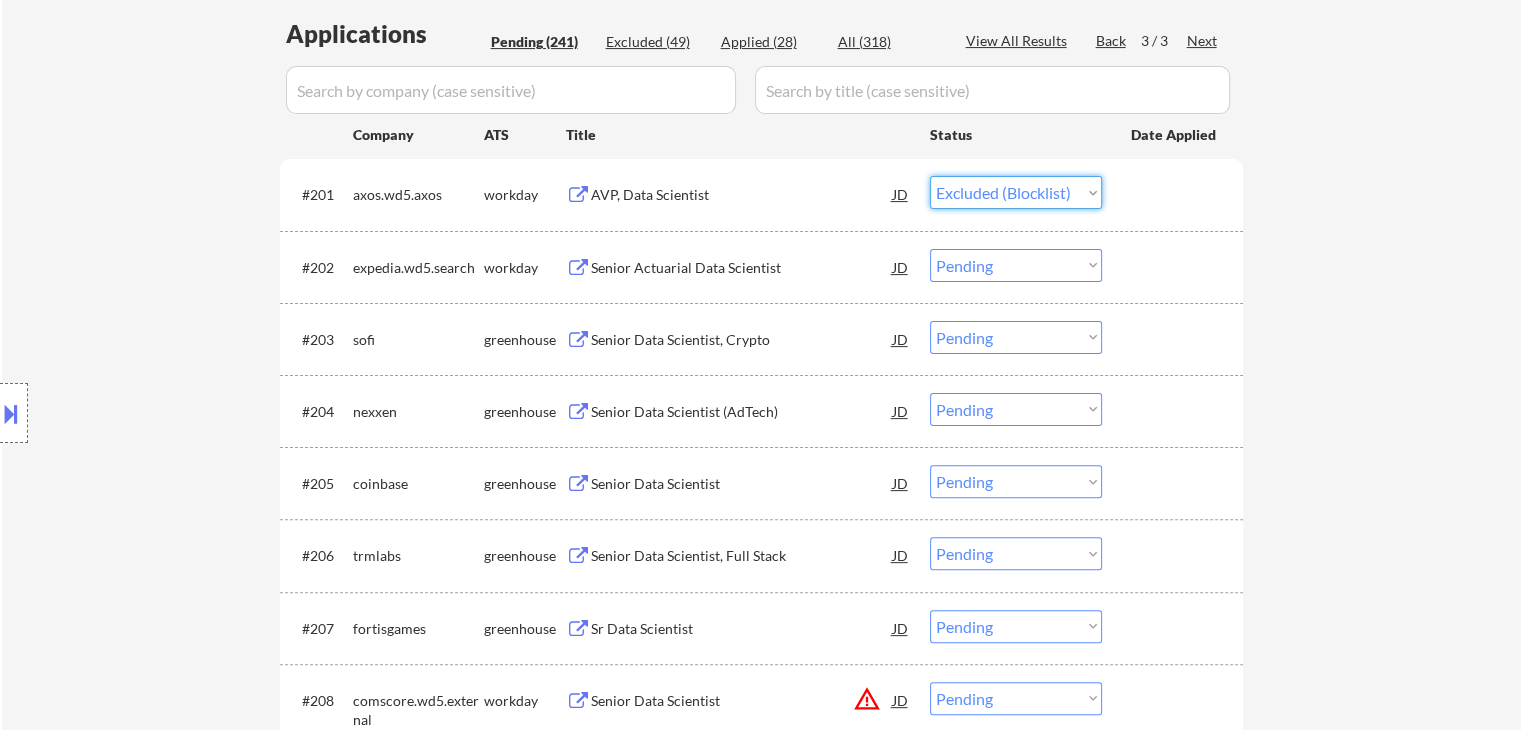 click on "Choose an option... Pending Applied Excluded (Questions) Excluded (Expired) Excluded (Location) Excluded (Bad Match) Excluded (Blocklist) Excluded (Salary) Excluded (Other)" at bounding box center (1016, 192) 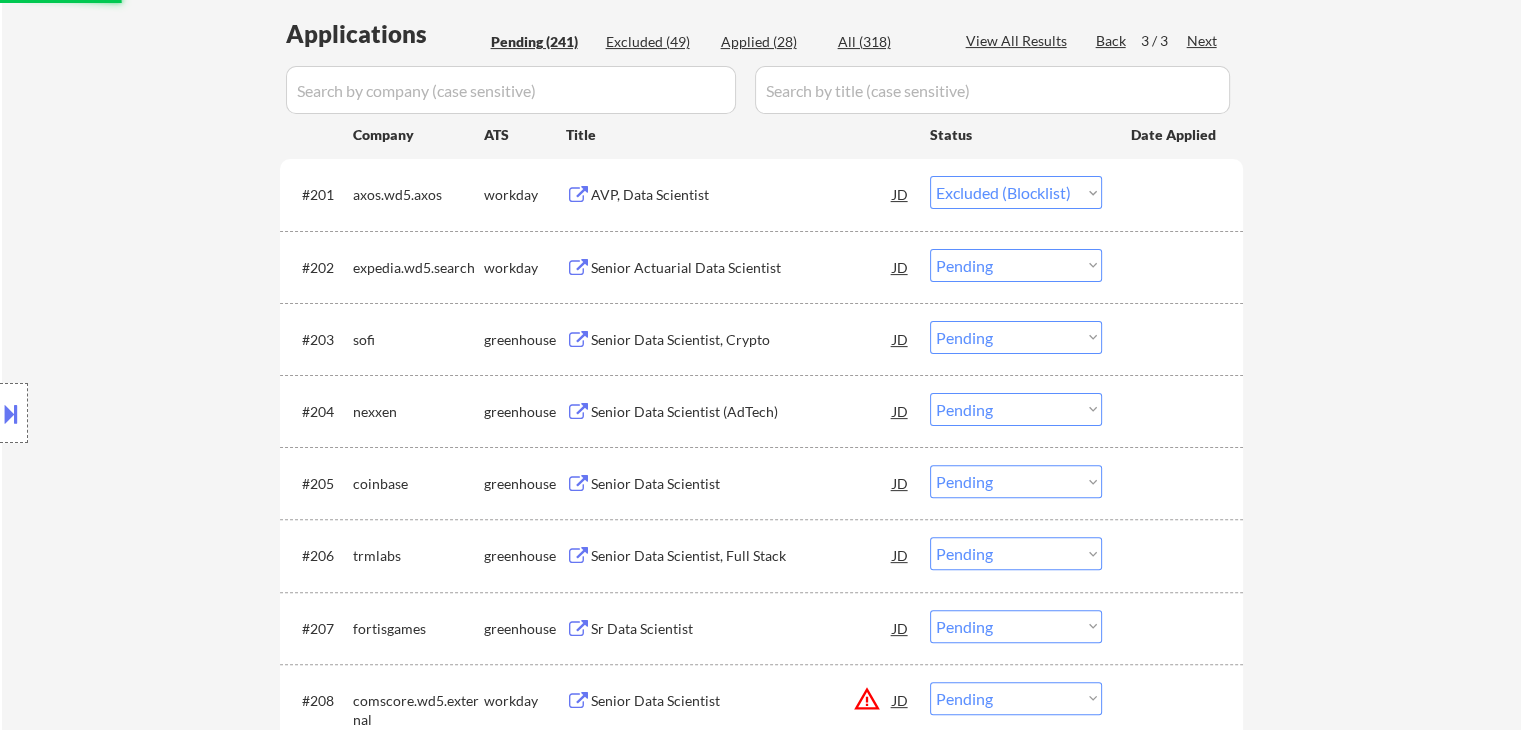 click on "Choose an option... Pending Applied Excluded (Questions) Excluded (Expired) Excluded (Location) Excluded (Bad Match) Excluded (Blocklist) Excluded (Salary) Excluded (Other)" at bounding box center (1016, 192) 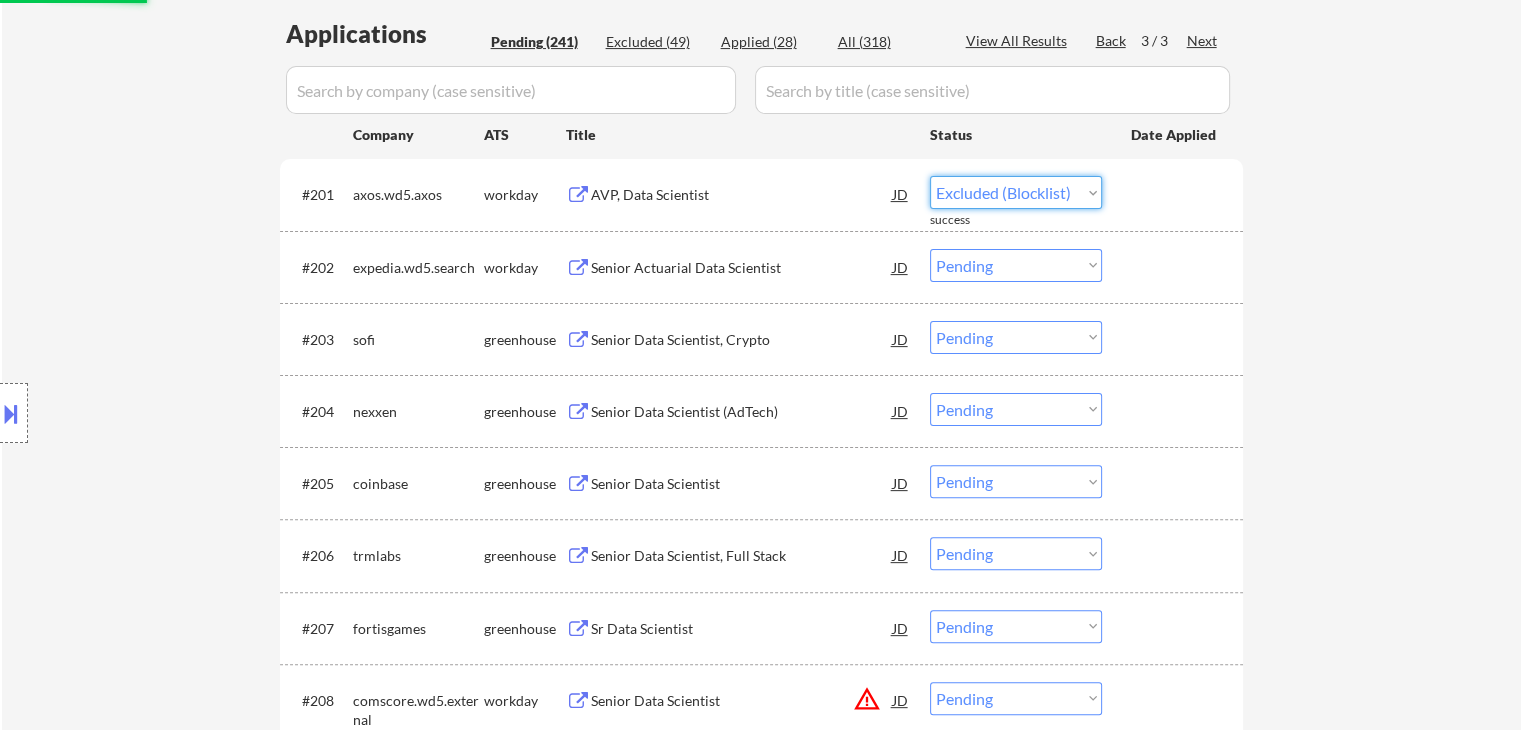 select on ""pending"" 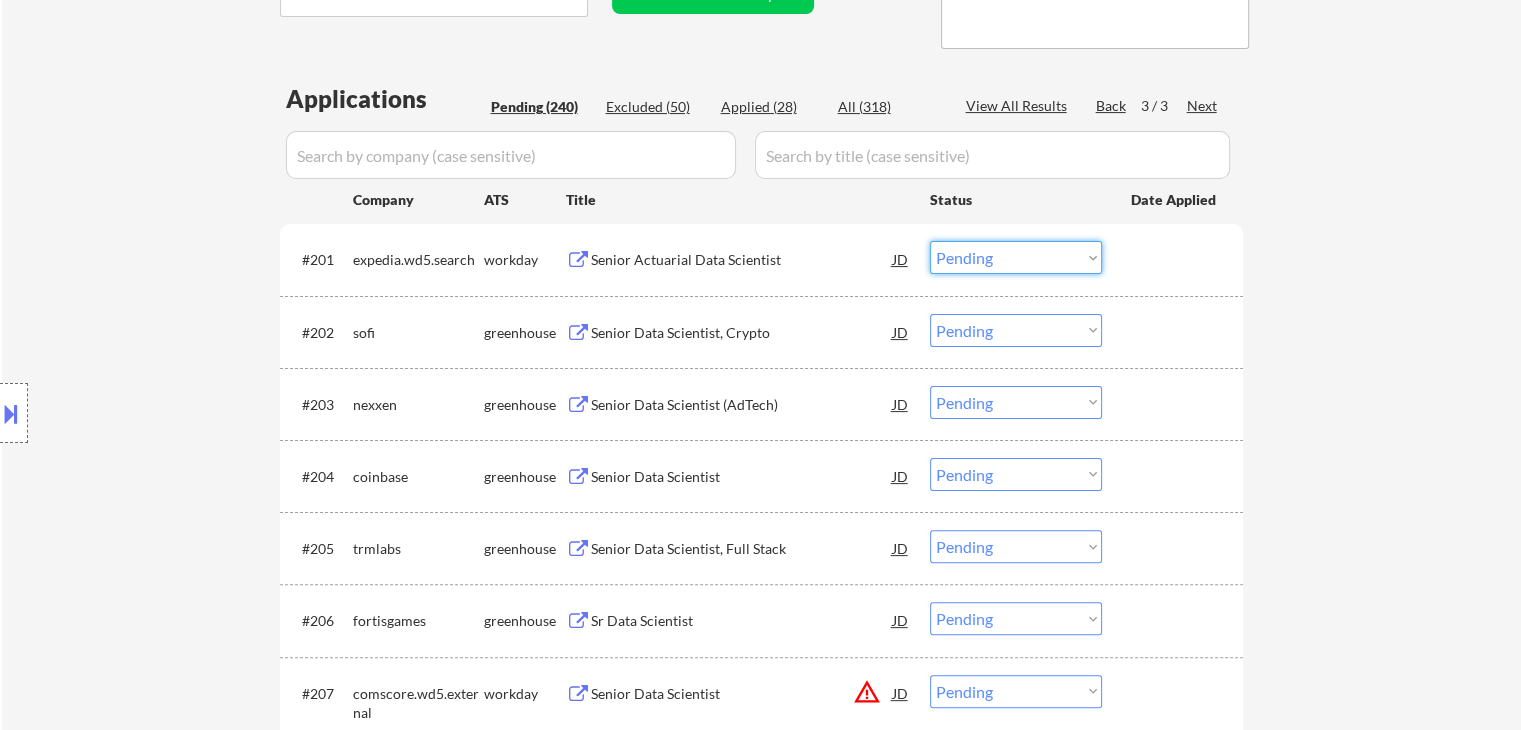 scroll, scrollTop: 437, scrollLeft: 0, axis: vertical 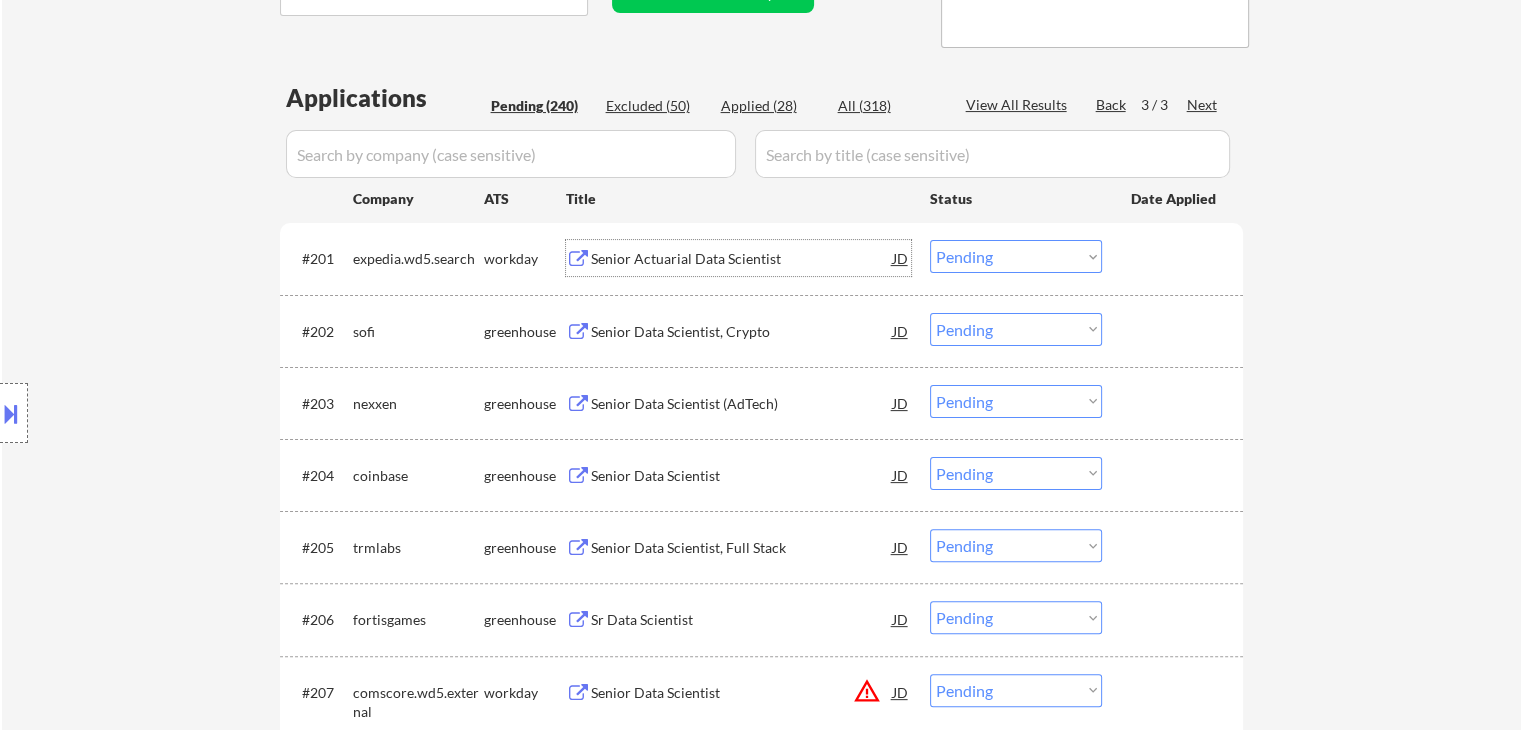 click on "Senior Actuarial Data Scientist" at bounding box center [742, 259] 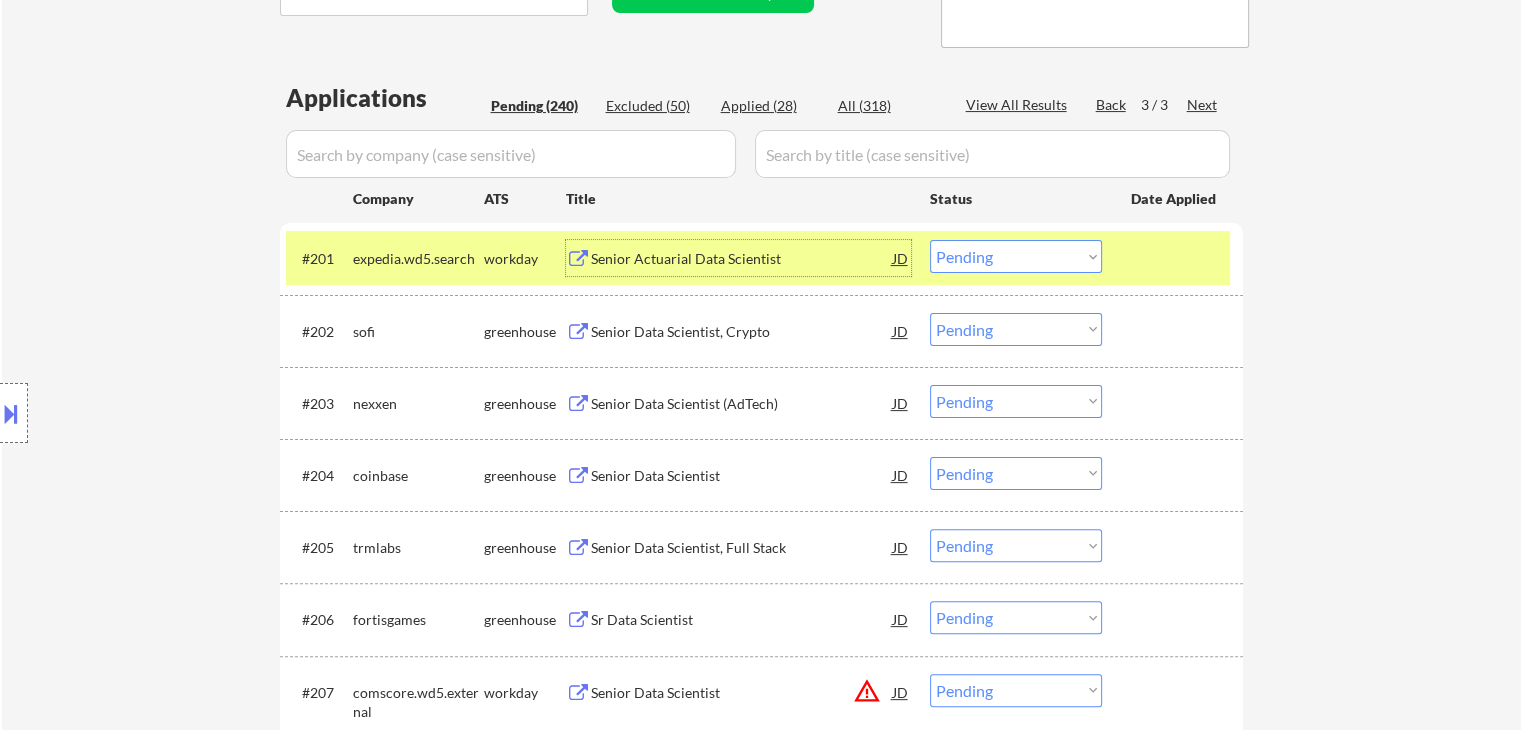 click on "Senior Actuarial Data Scientist" at bounding box center [742, 259] 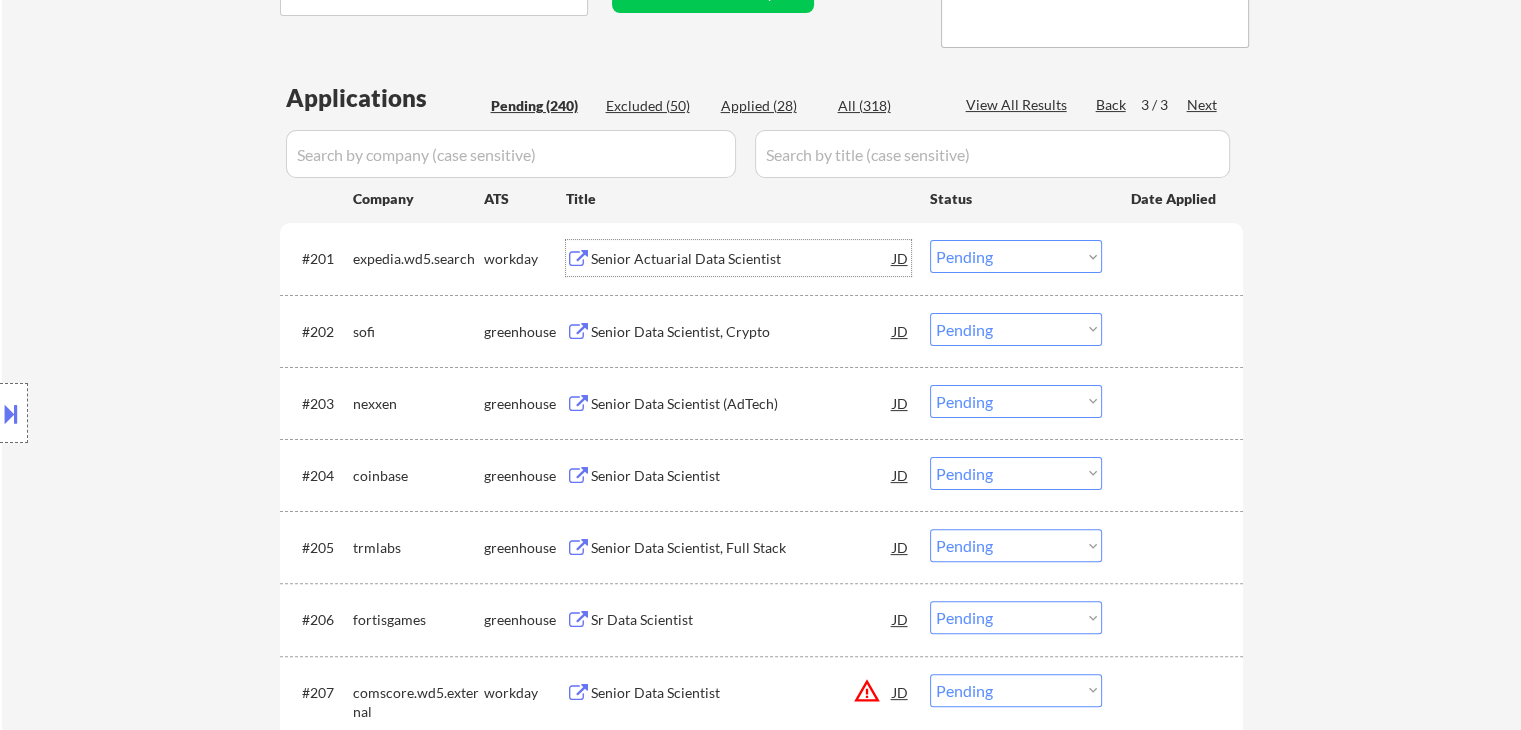 click on "Senior Data Scientist, Crypto" at bounding box center (742, 332) 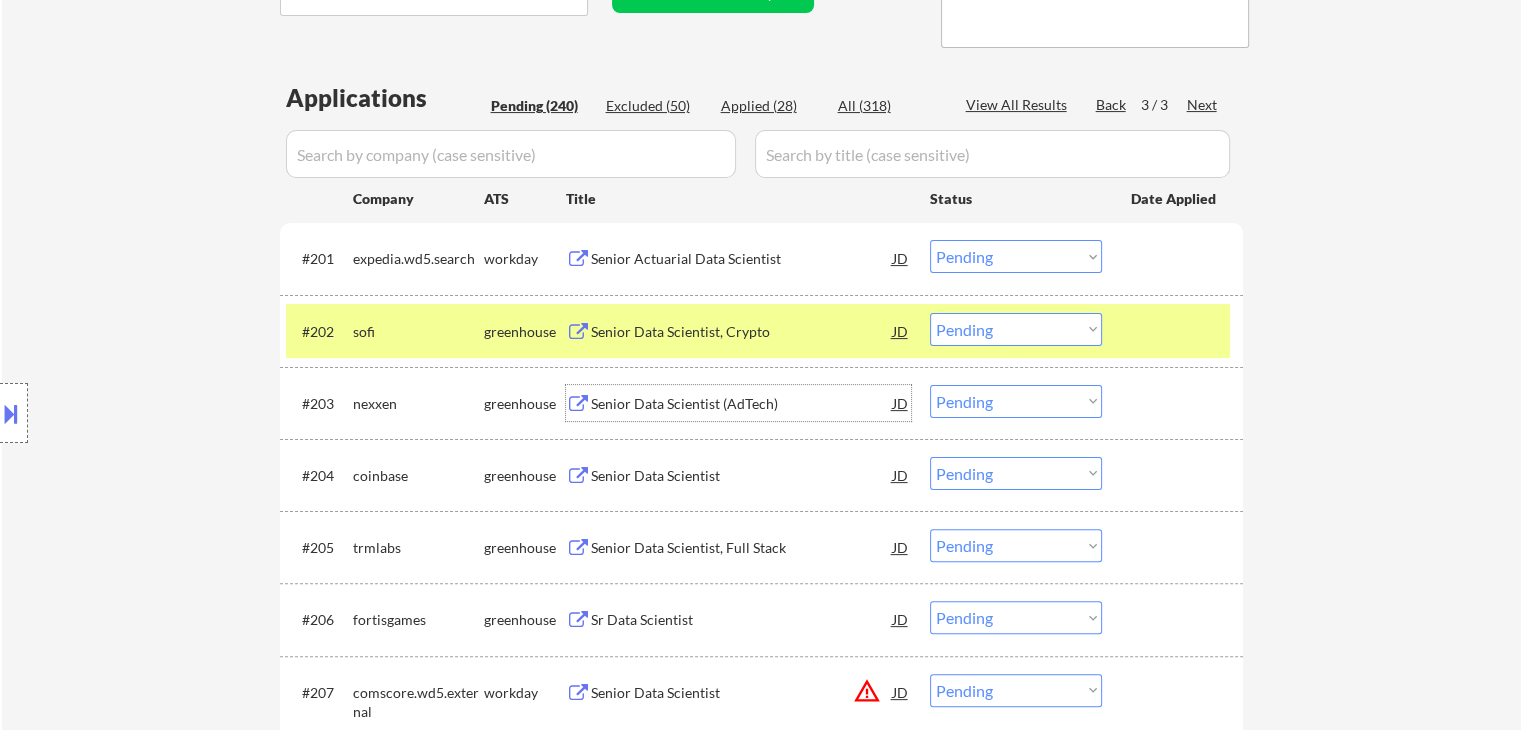 click on "Senior Data Scientist (AdTech)" at bounding box center (742, 404) 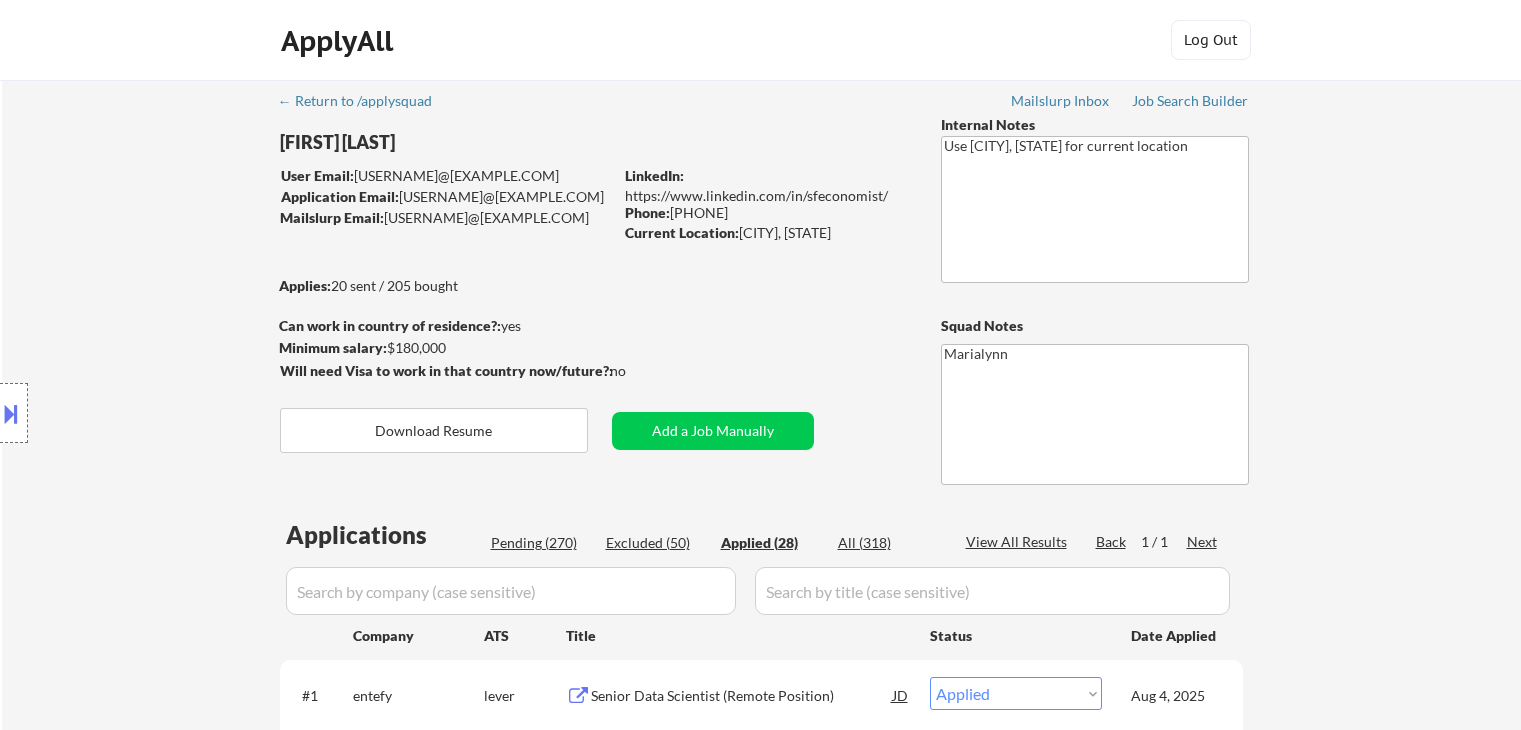 select on ""applied"" 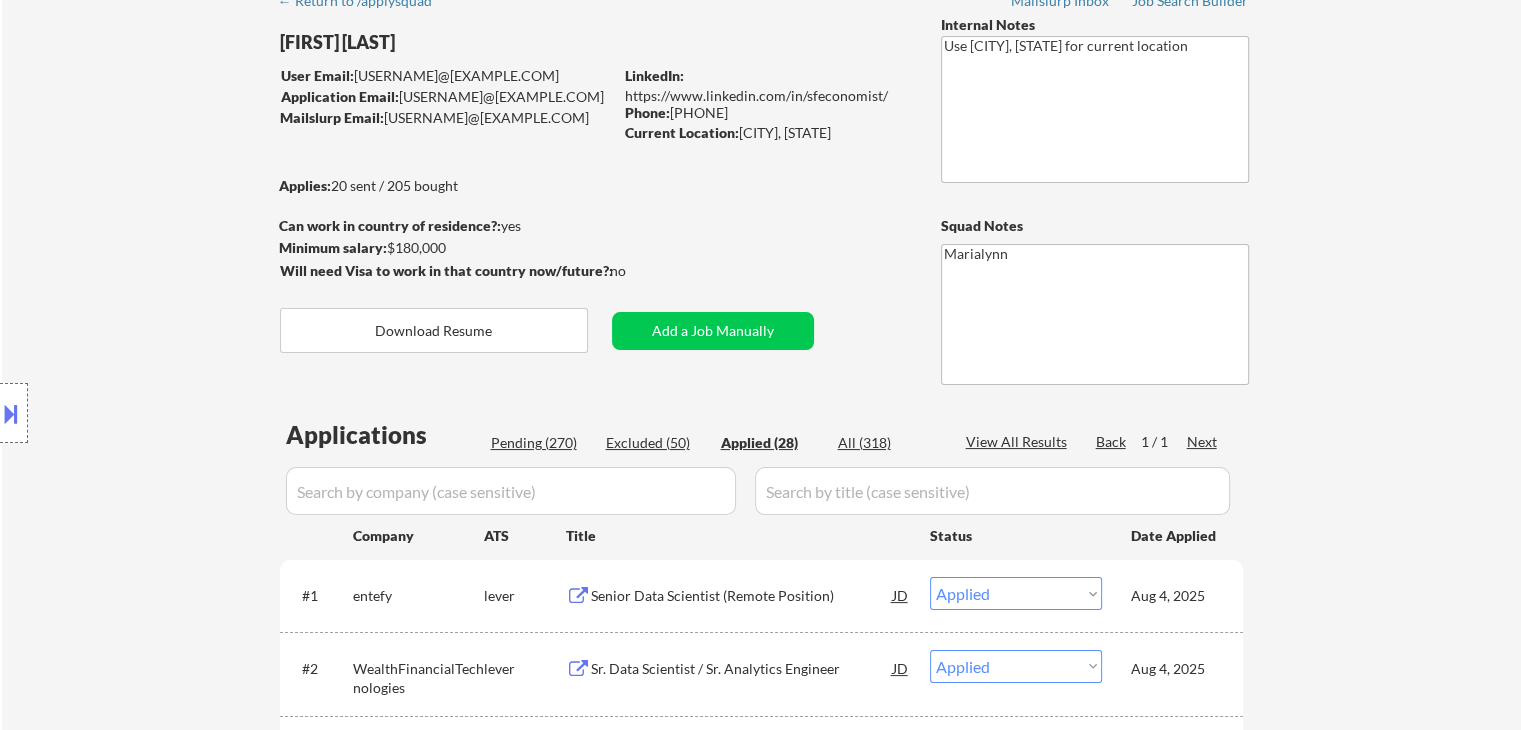 scroll, scrollTop: 100, scrollLeft: 0, axis: vertical 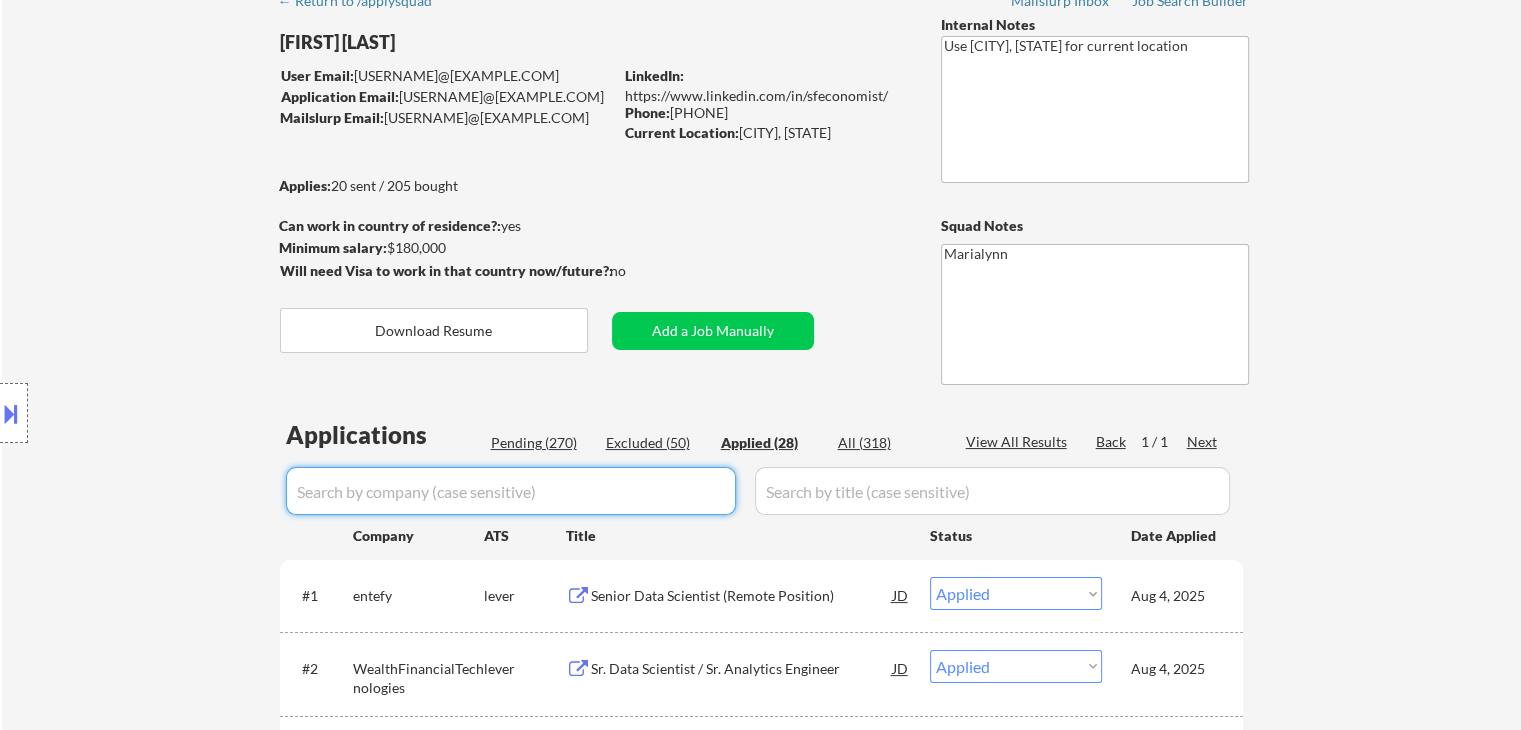 click at bounding box center (511, 491) 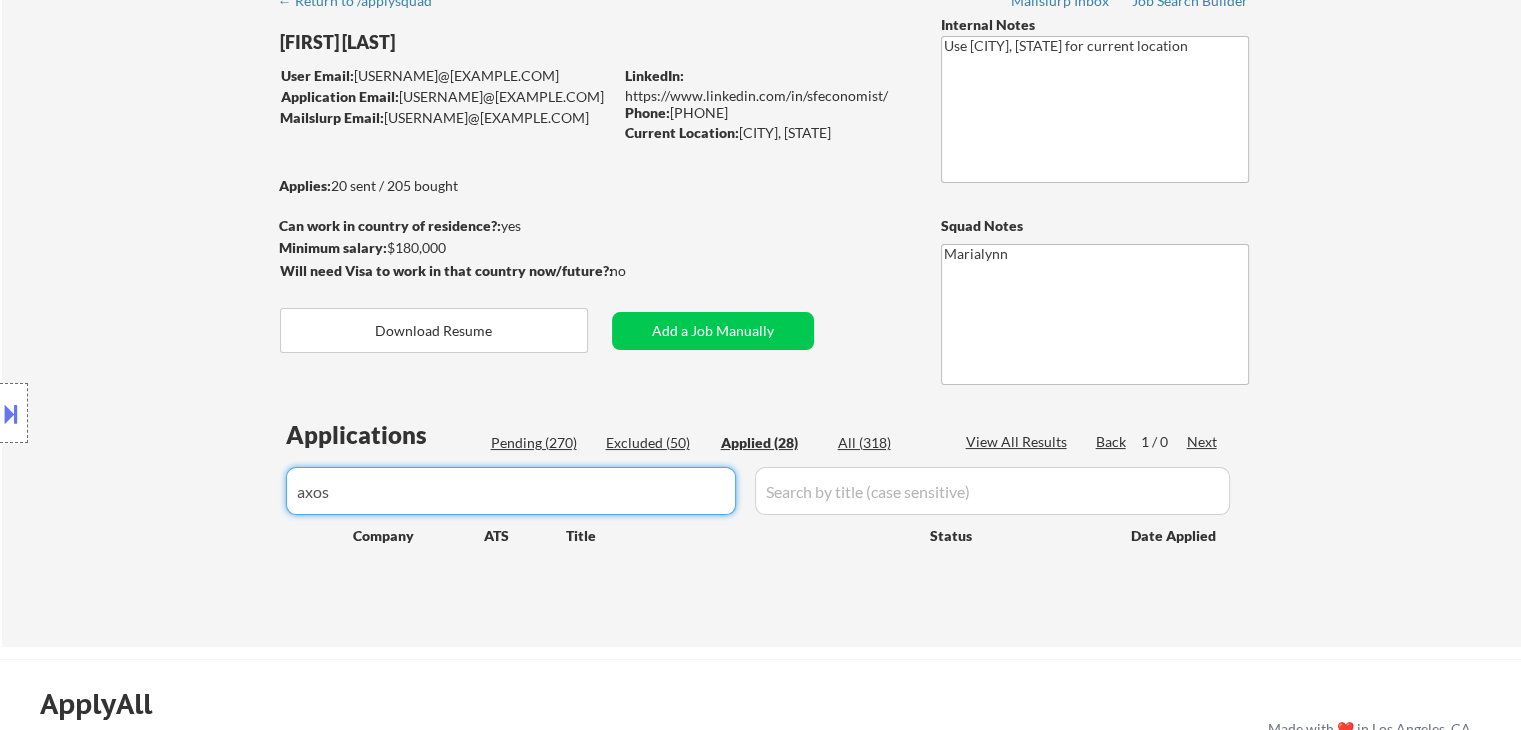 type on "axos" 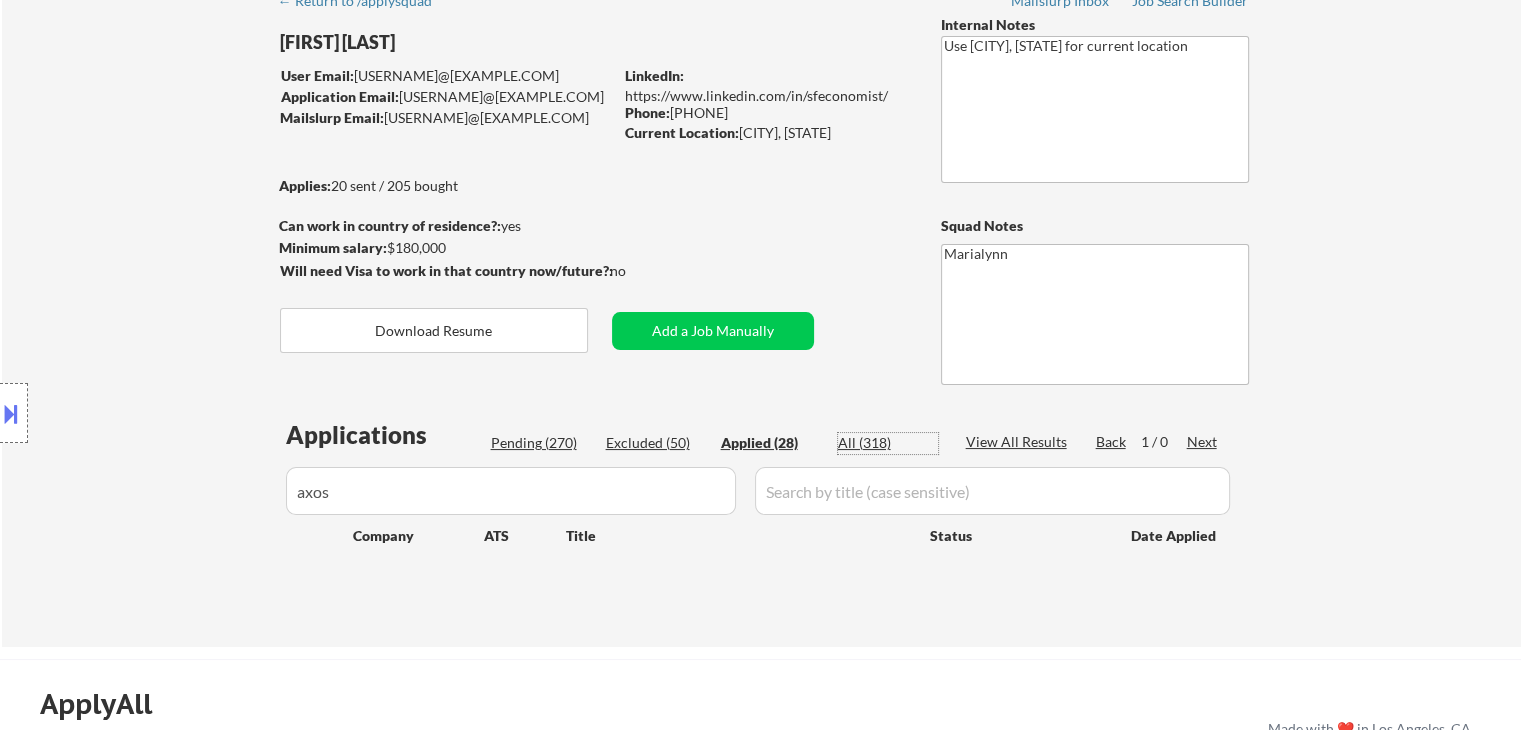 click on "All (318)" at bounding box center (888, 443) 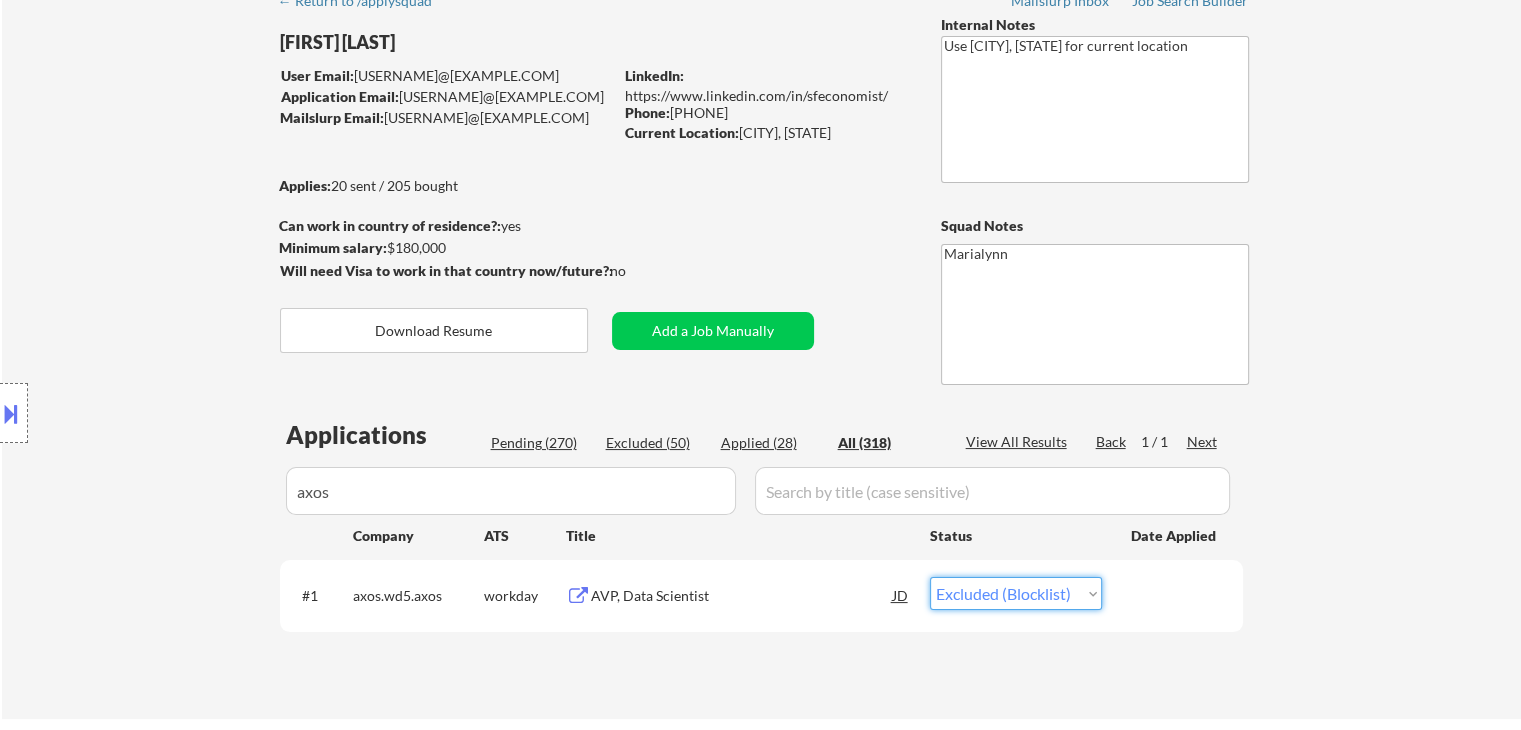 click on "Choose an option... Pending Applied Excluded (Questions) Excluded (Expired) Excluded (Location) Excluded (Bad Match) Excluded (Blocklist) Excluded (Salary) Excluded (Other)" at bounding box center [1016, 593] 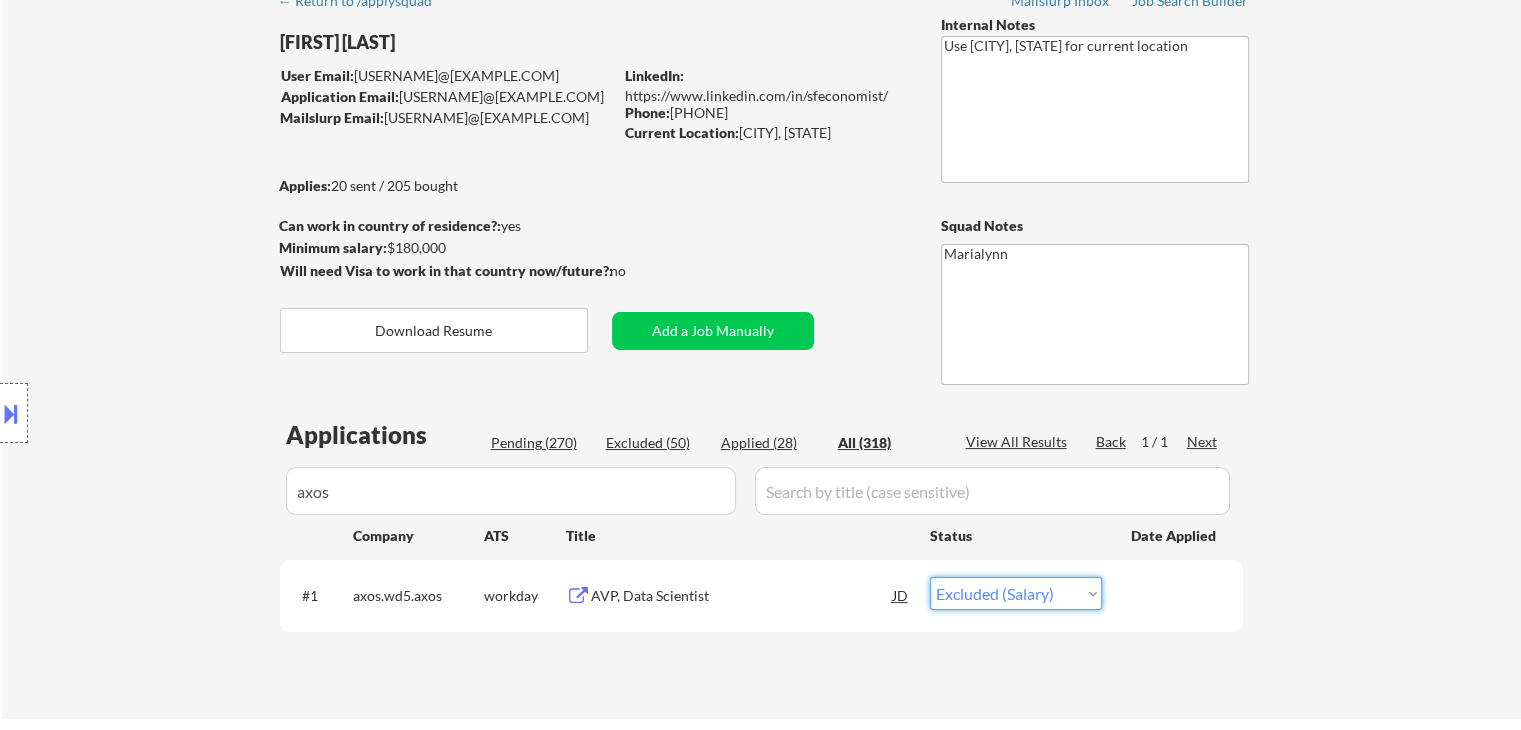 click on "Choose an option... Pending Applied Excluded (Questions) Excluded (Expired) Excluded (Location) Excluded (Bad Match) Excluded (Blocklist) Excluded (Salary) Excluded (Other)" at bounding box center [1016, 593] 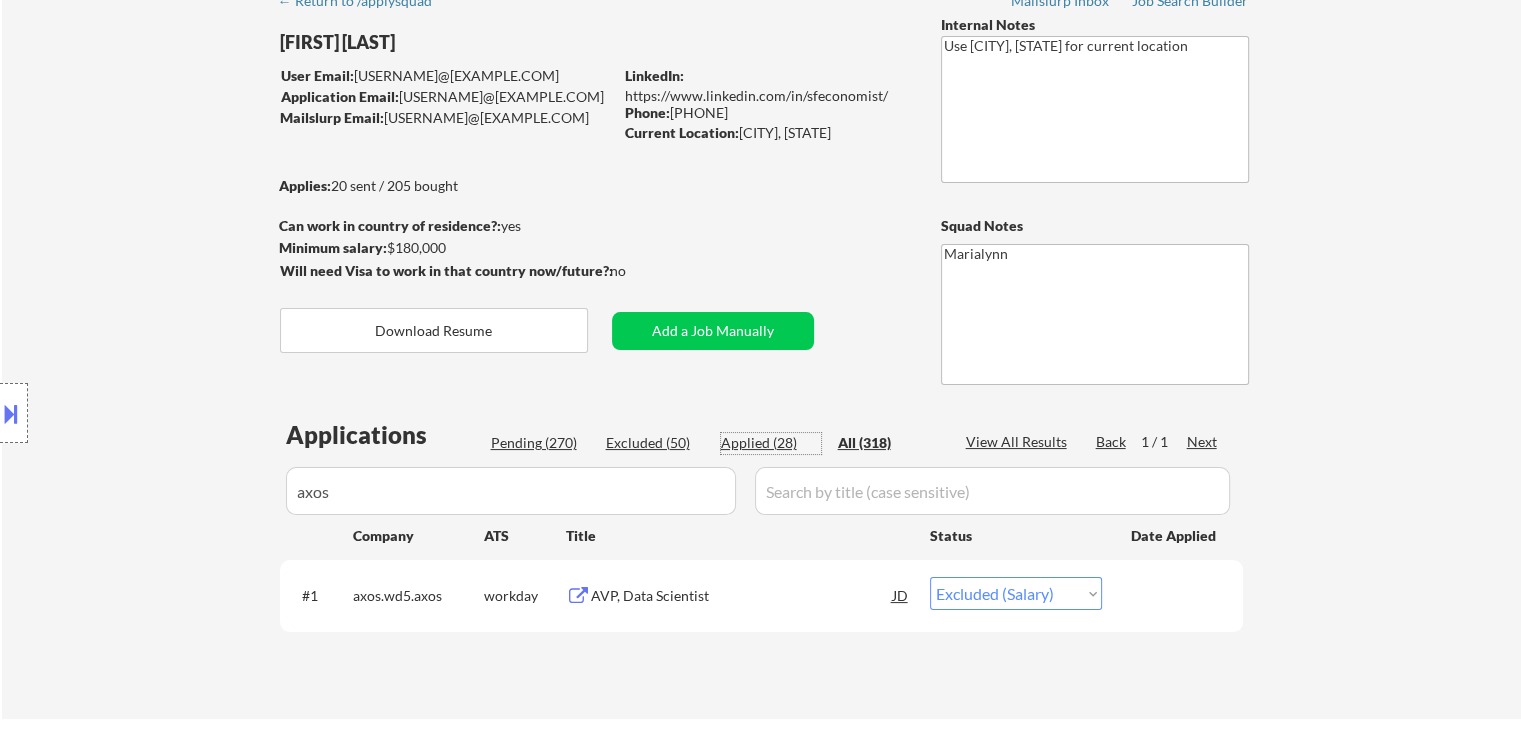 click on "Applied (28)" at bounding box center [771, 443] 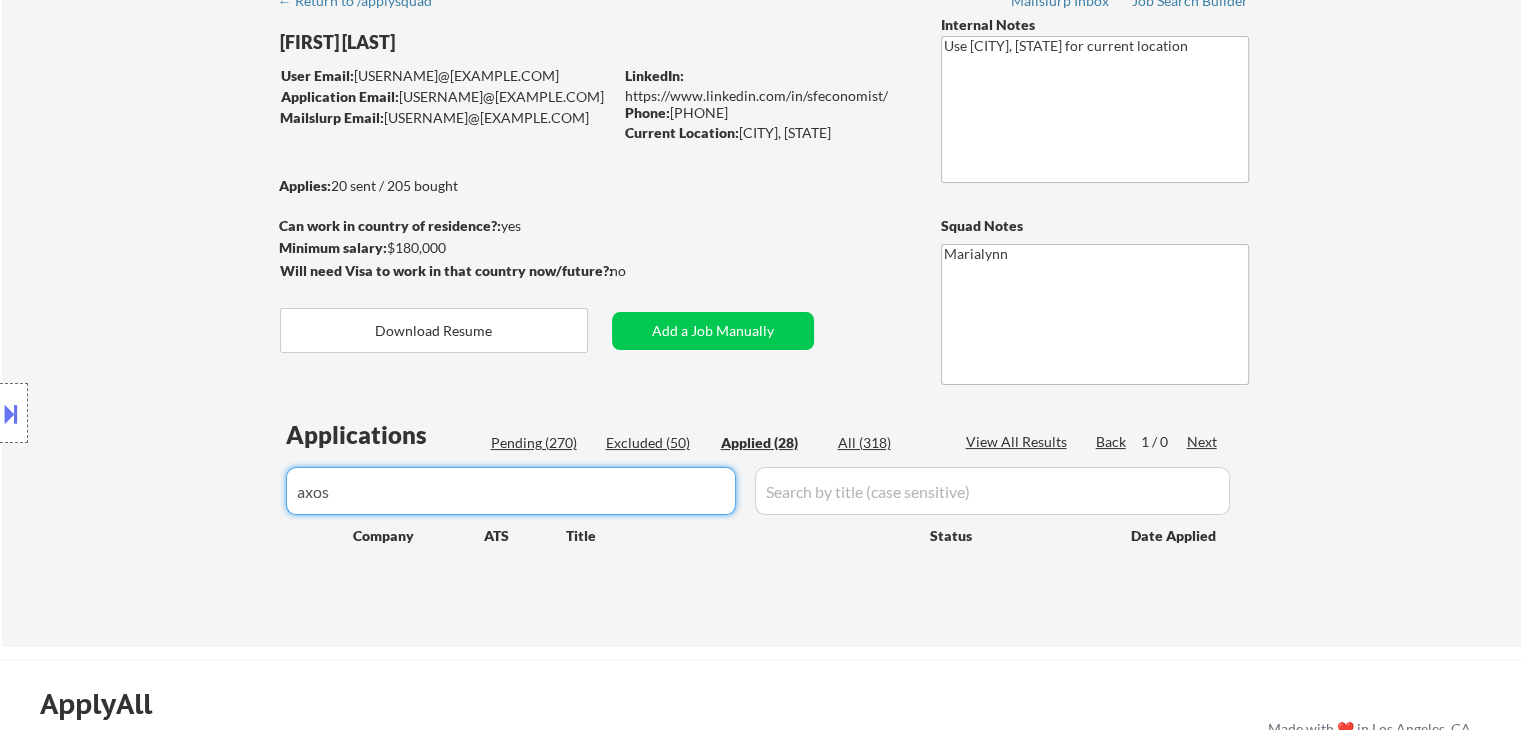 drag, startPoint x: 403, startPoint y: 481, endPoint x: 74, endPoint y: 465, distance: 329.38882 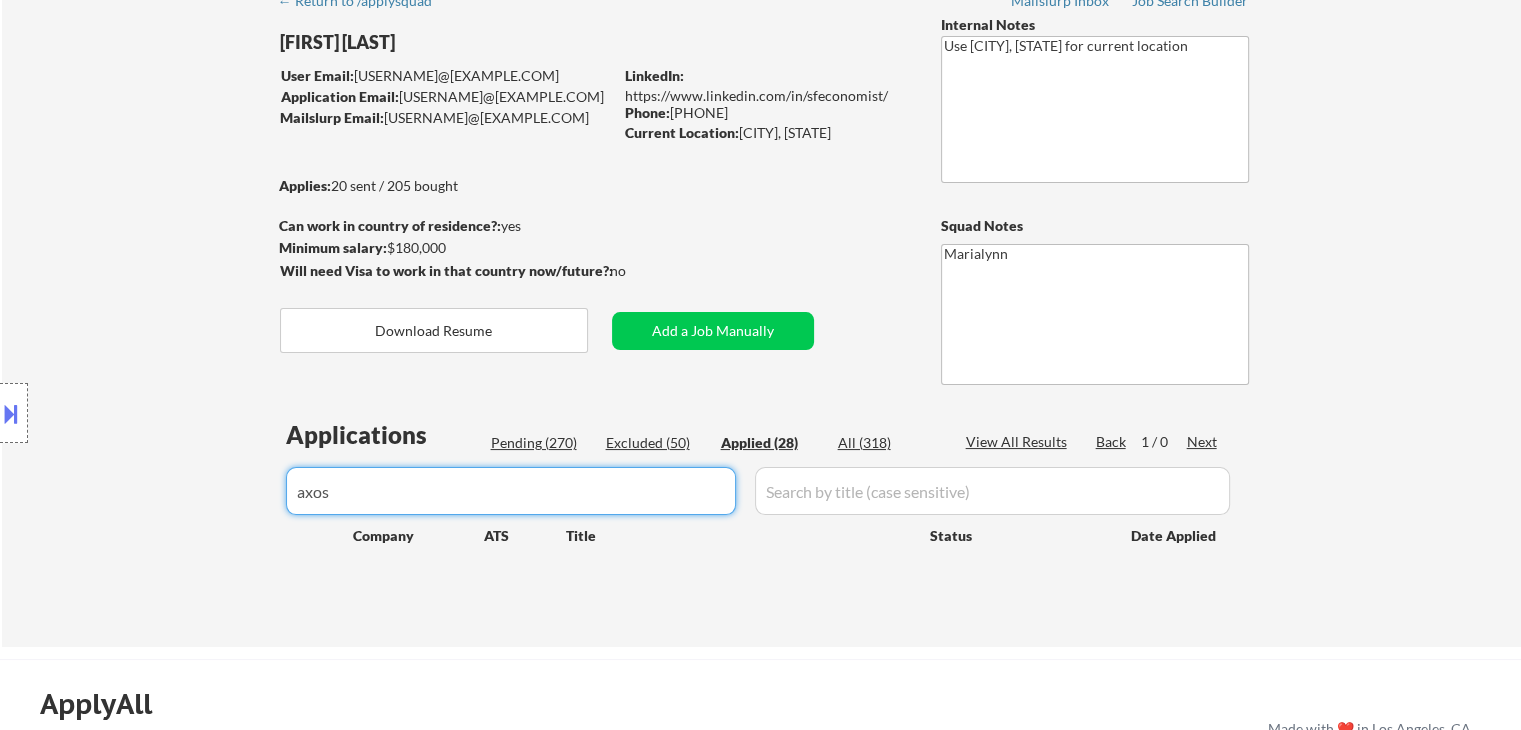 click on "← Return to /applysquad Mailslurp Inbox Job Search Builder [FIRST] [LAST] User Email:  [USERNAME]@[EXAMPLE.COM] Application Email:  [USERNAME]@[EXAMPLE.COM] Mailslurp Email:  [USERNAME]@[EXAMPLE.COM] LinkedIn:   https://www.linkedin.com/in/sfeconomist/
Phone:  [PHONE] Current Location:  [CITY], [STATE] Applies:  20 sent / 205 bought Internal Notes +5 for late - 8/1 AB
Use [CITY], [STATE] for current location Can work in country of residence?:  yes Squad Notes Minimum salary:  $180,000 Will need Visa to work in that country now/future?:   no Download Resume Add a Job Manually Marialynn Applications Pending (270) Excluded (50) Applied (28) All (318) View All Results Back 1 / 0
Next Company ATS Title Status Date Applied #1 axos.wd5.axos workday AVP, Data Scientist JD Choose an option... Pending Applied Excluded (Questions) Excluded (Expired) Excluded (Location) Excluded (Bad Match) Excluded (Blocklist) Excluded (Salary) Excluded (Other) success #2 WealthFinancialTechnologies lever JD Choose an option..." at bounding box center [760, 265] 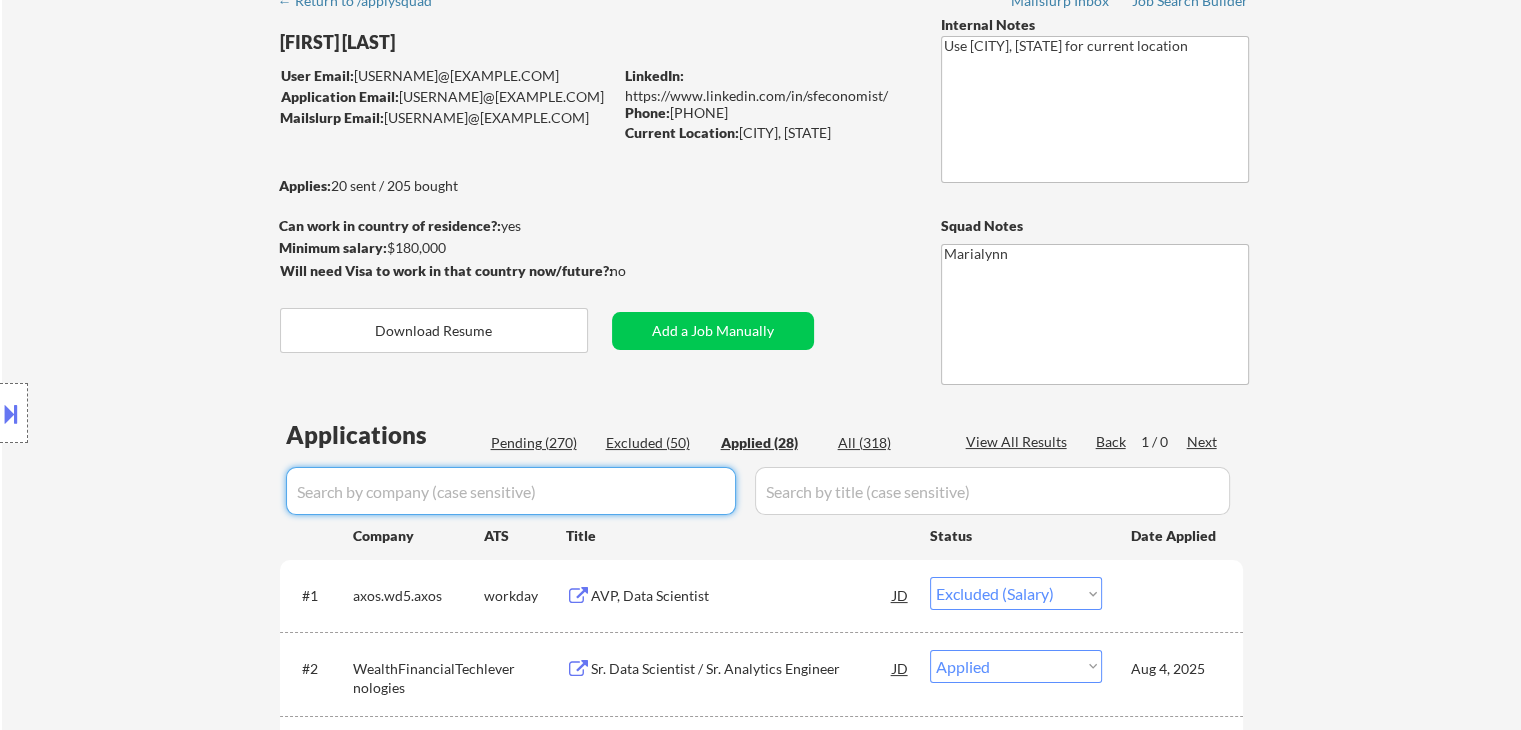 select on ""applied"" 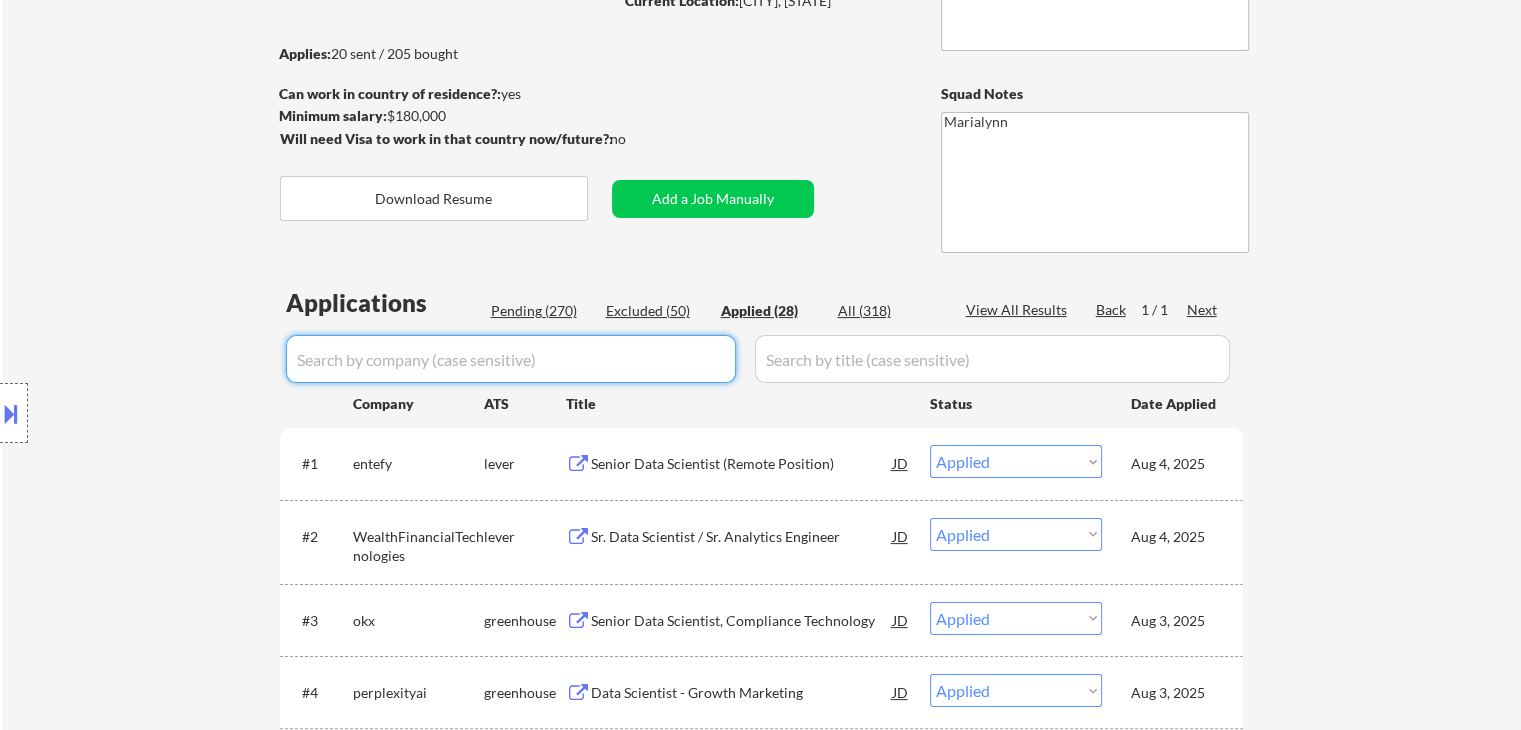 scroll, scrollTop: 186, scrollLeft: 0, axis: vertical 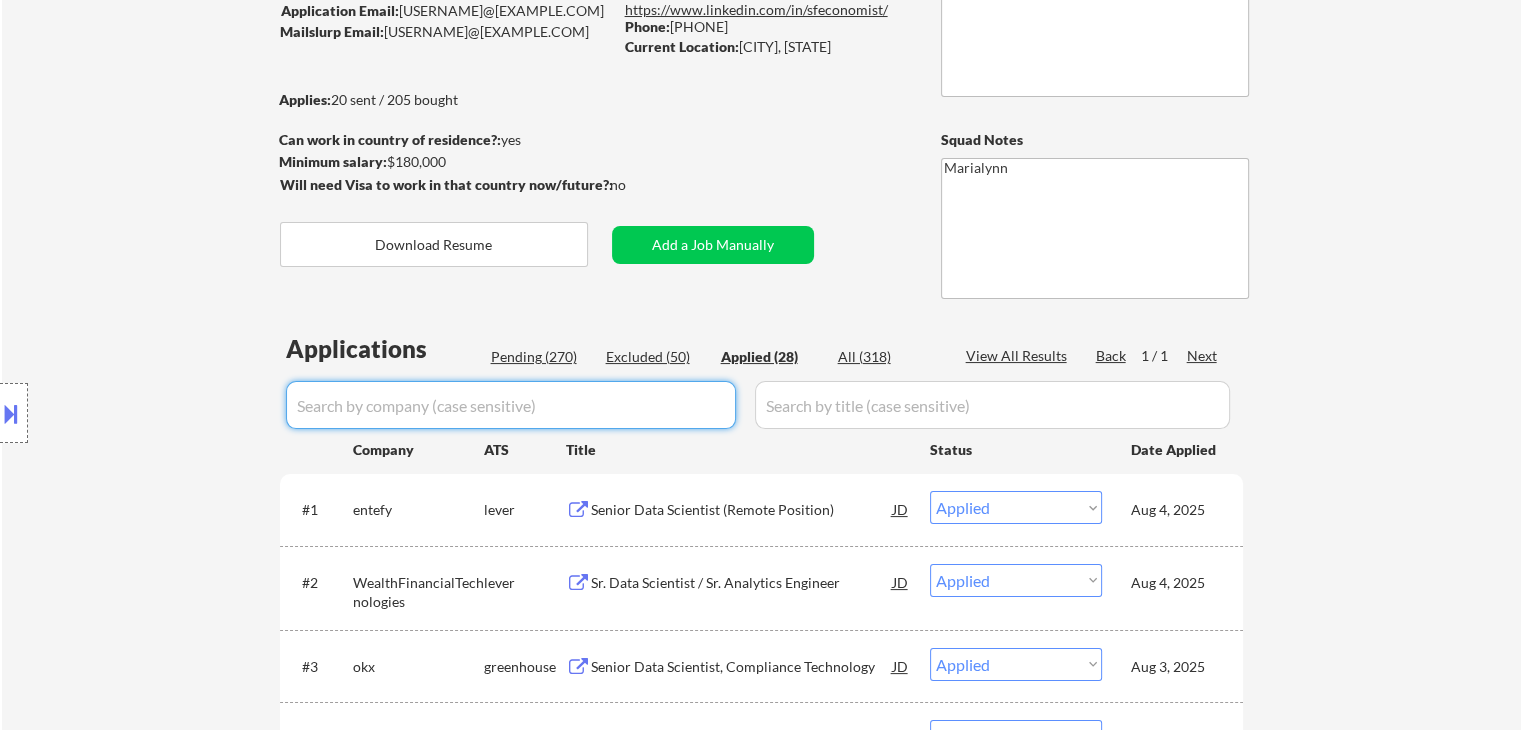 type 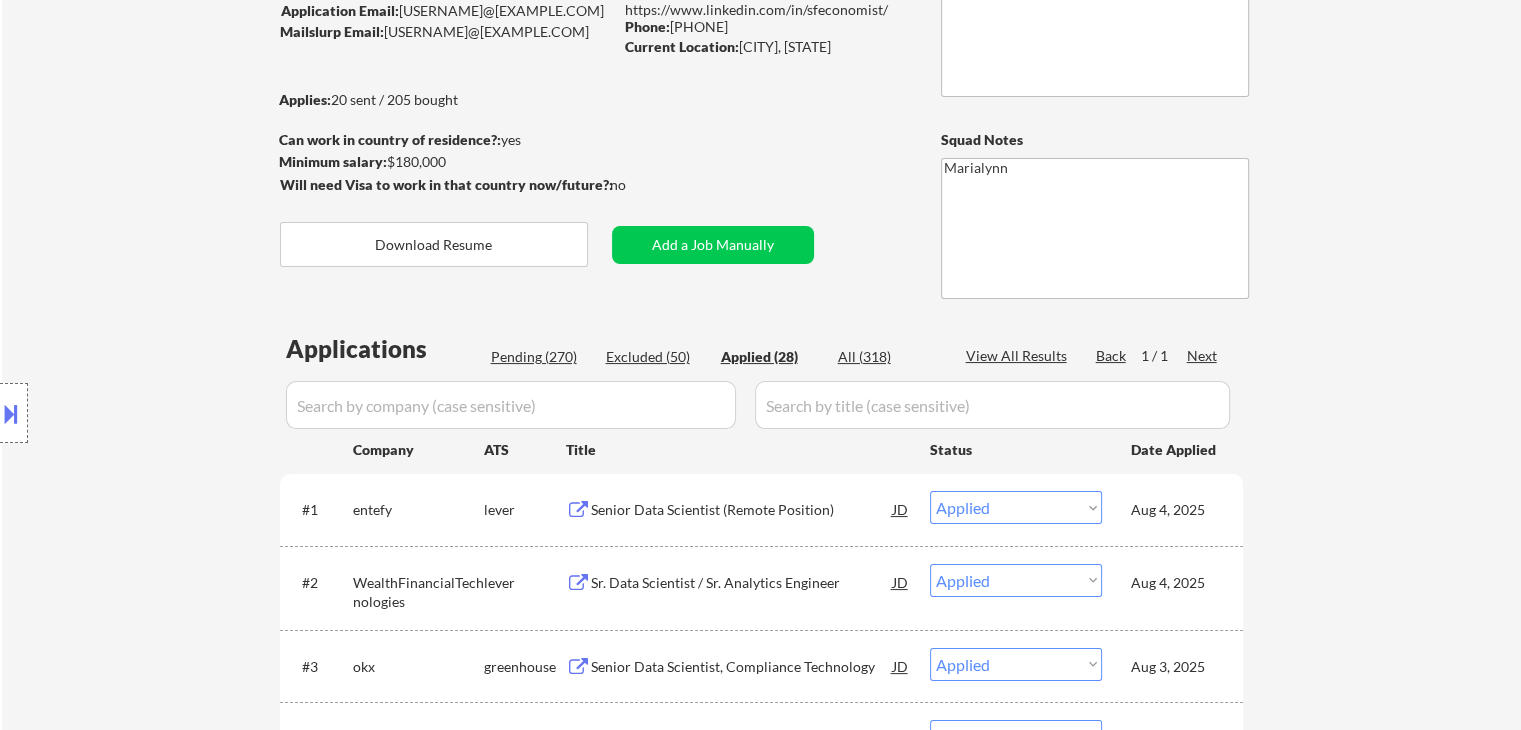 copy on "[CITY], [STATE]" 